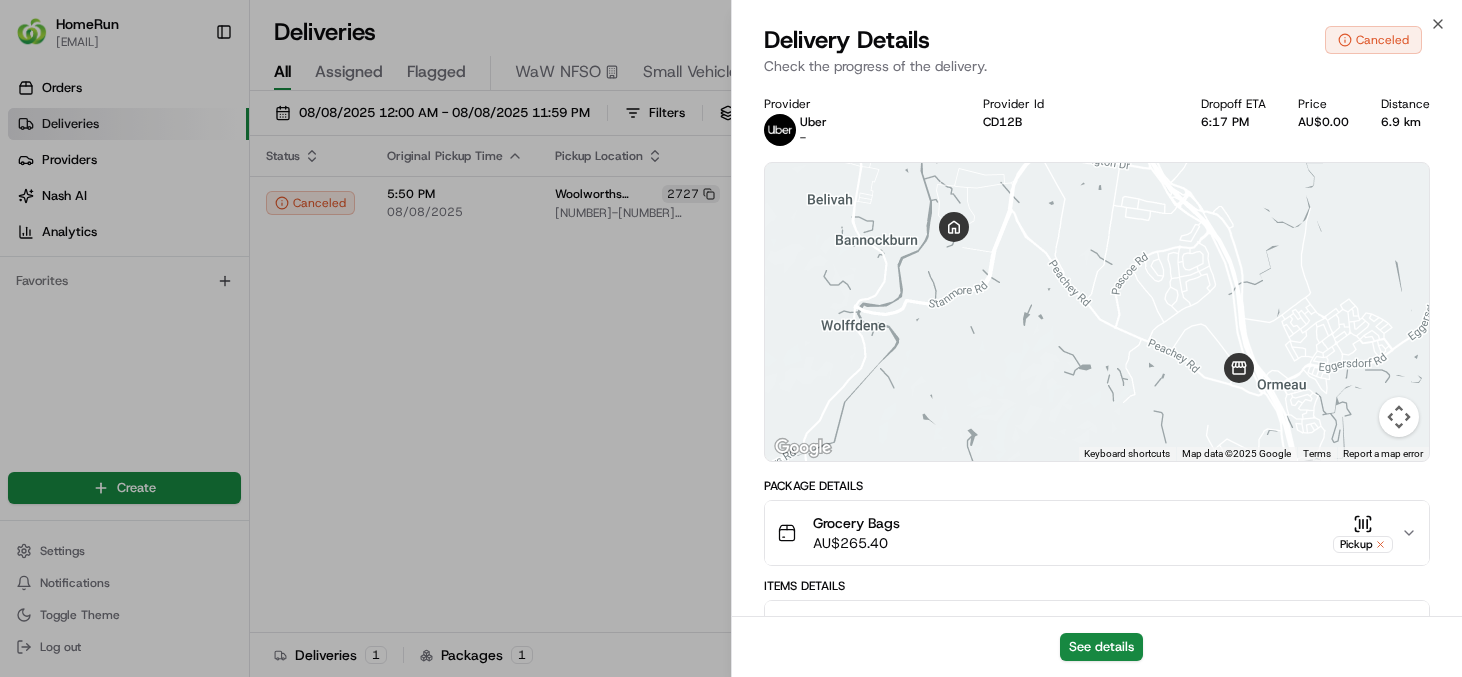 scroll, scrollTop: 0, scrollLeft: 0, axis: both 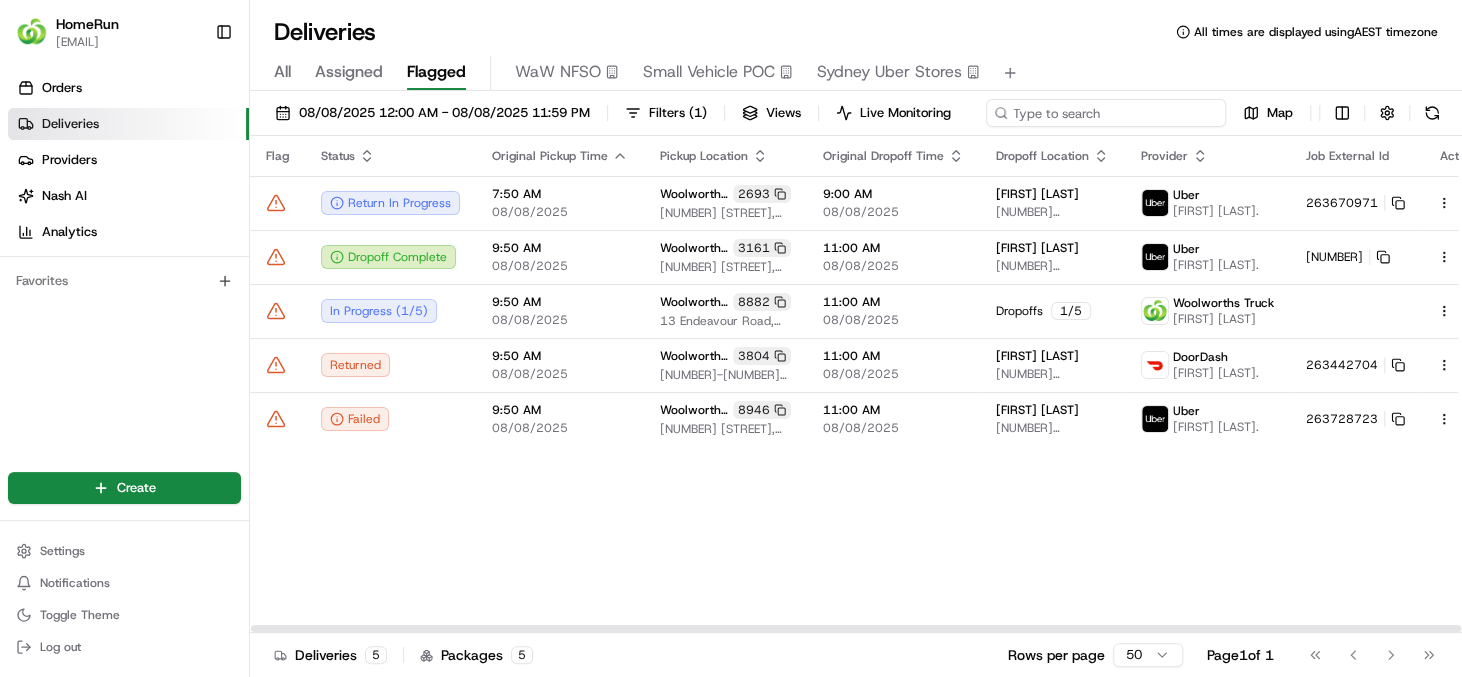 click at bounding box center (1106, 113) 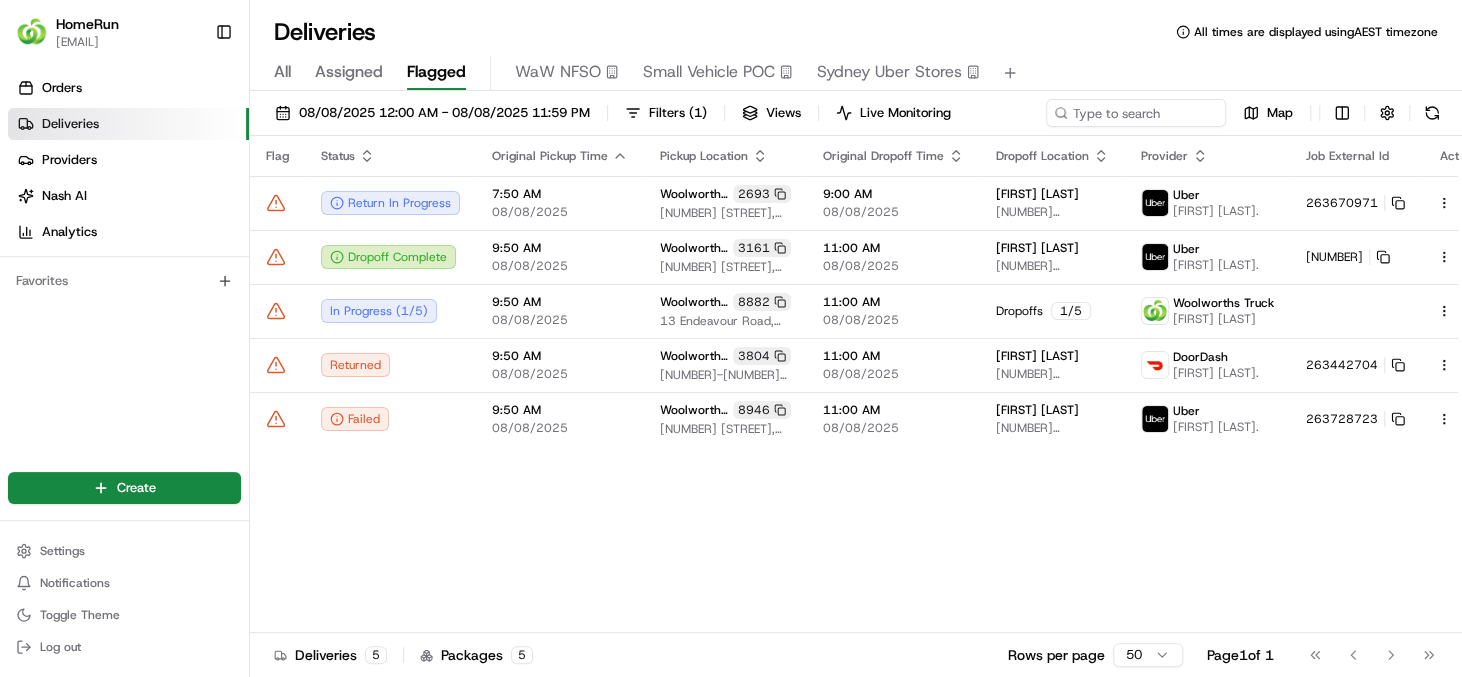 click on "All" at bounding box center [282, 72] 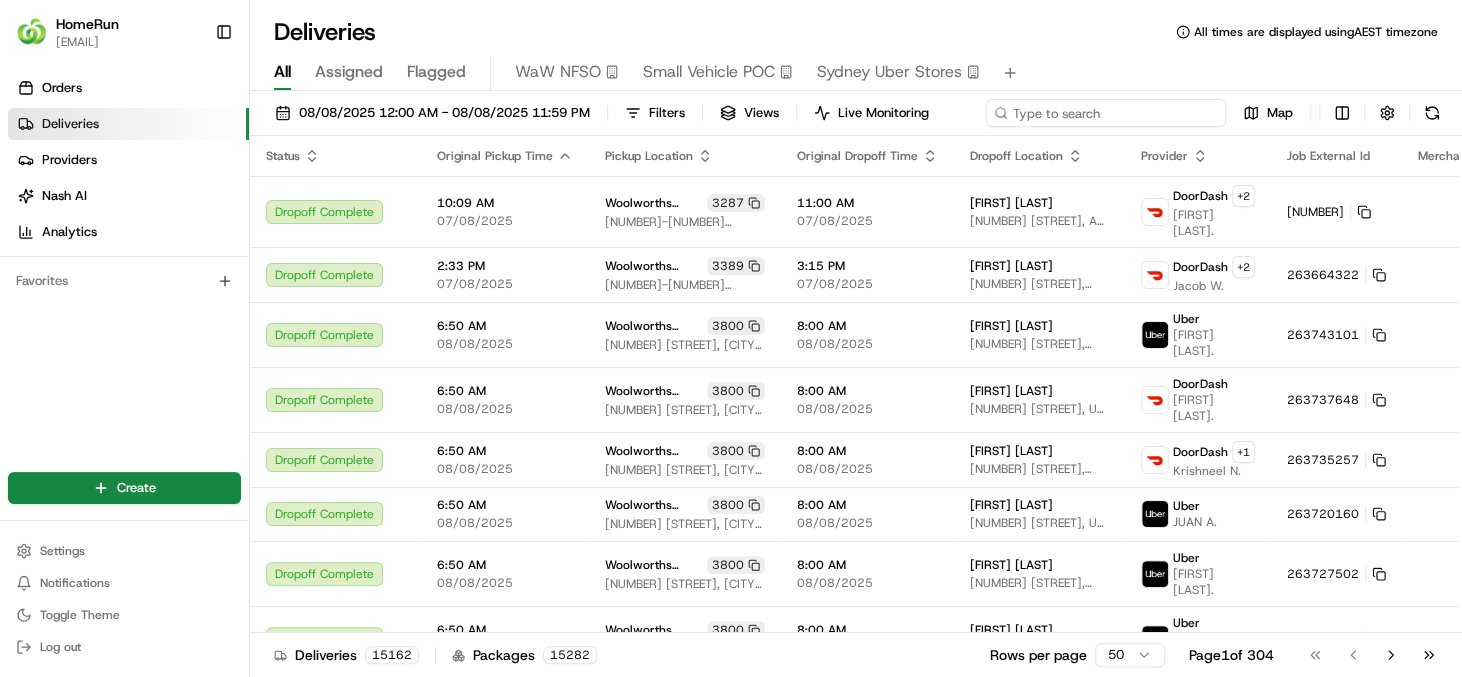click at bounding box center (1106, 113) 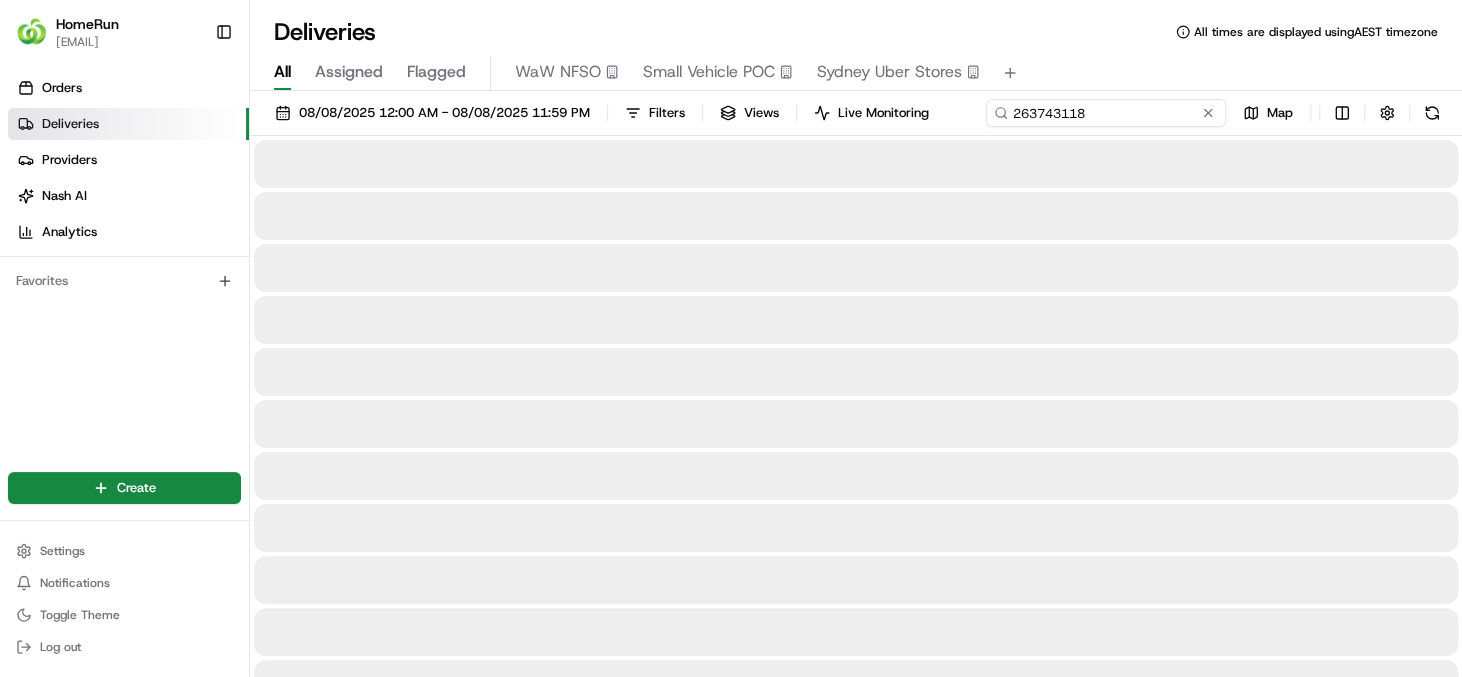 type on "263743118" 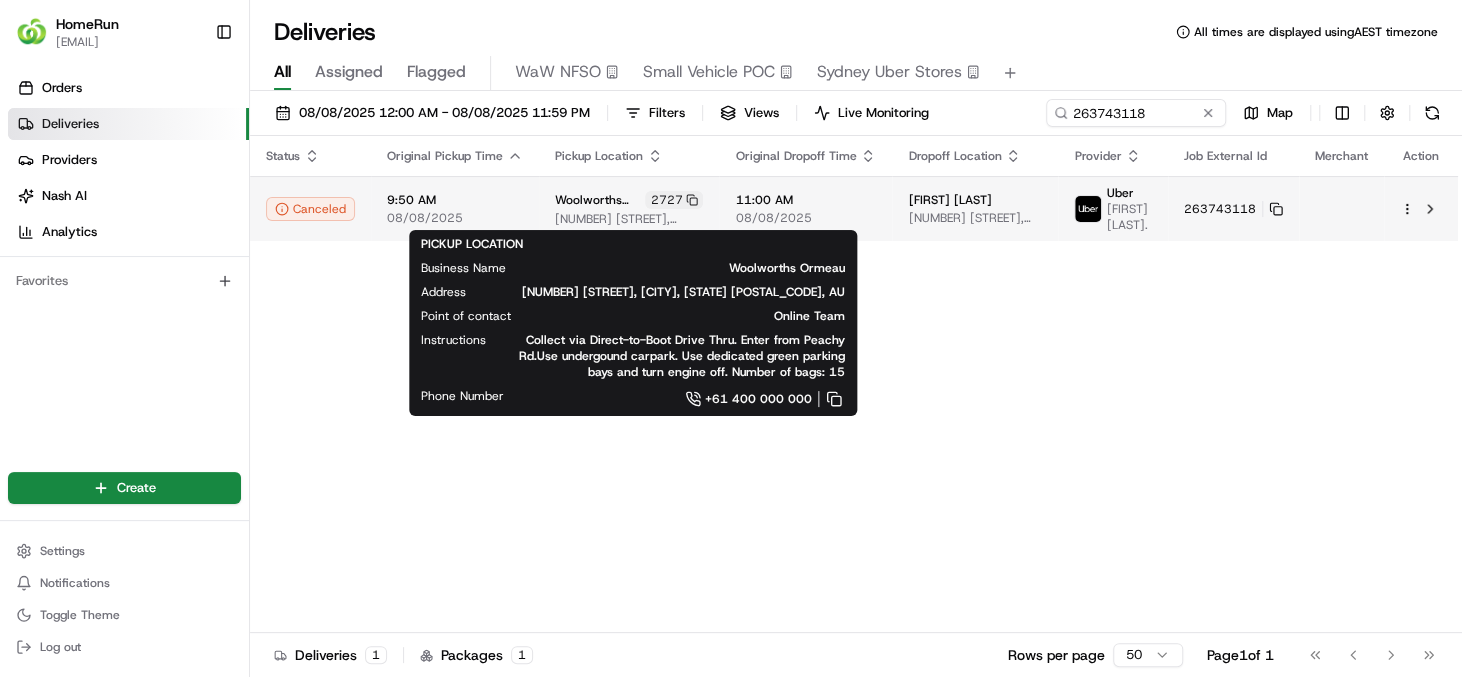 click on "[NUMBER] [STREET], [CITY], [STATE] [POSTAL_CODE], [COUNTRY]" at bounding box center [629, 219] 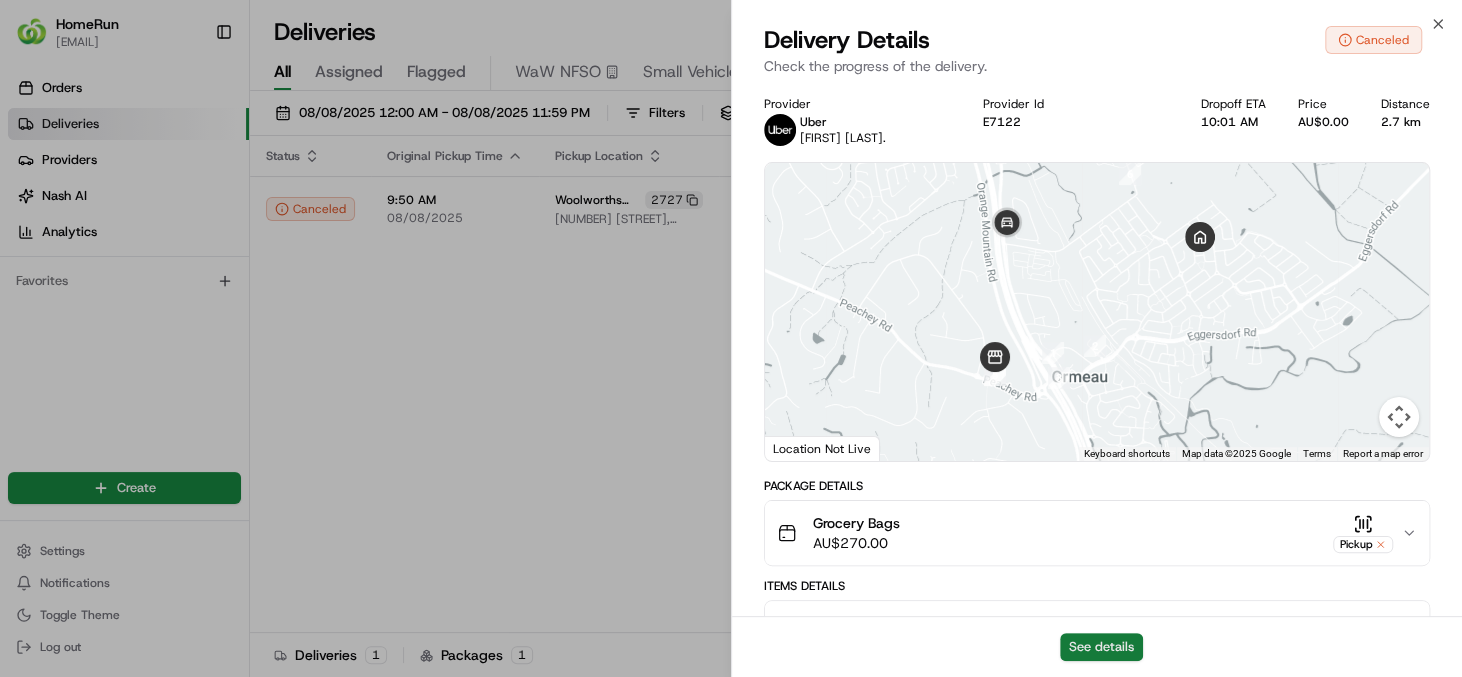 click on "See details" at bounding box center [1101, 647] 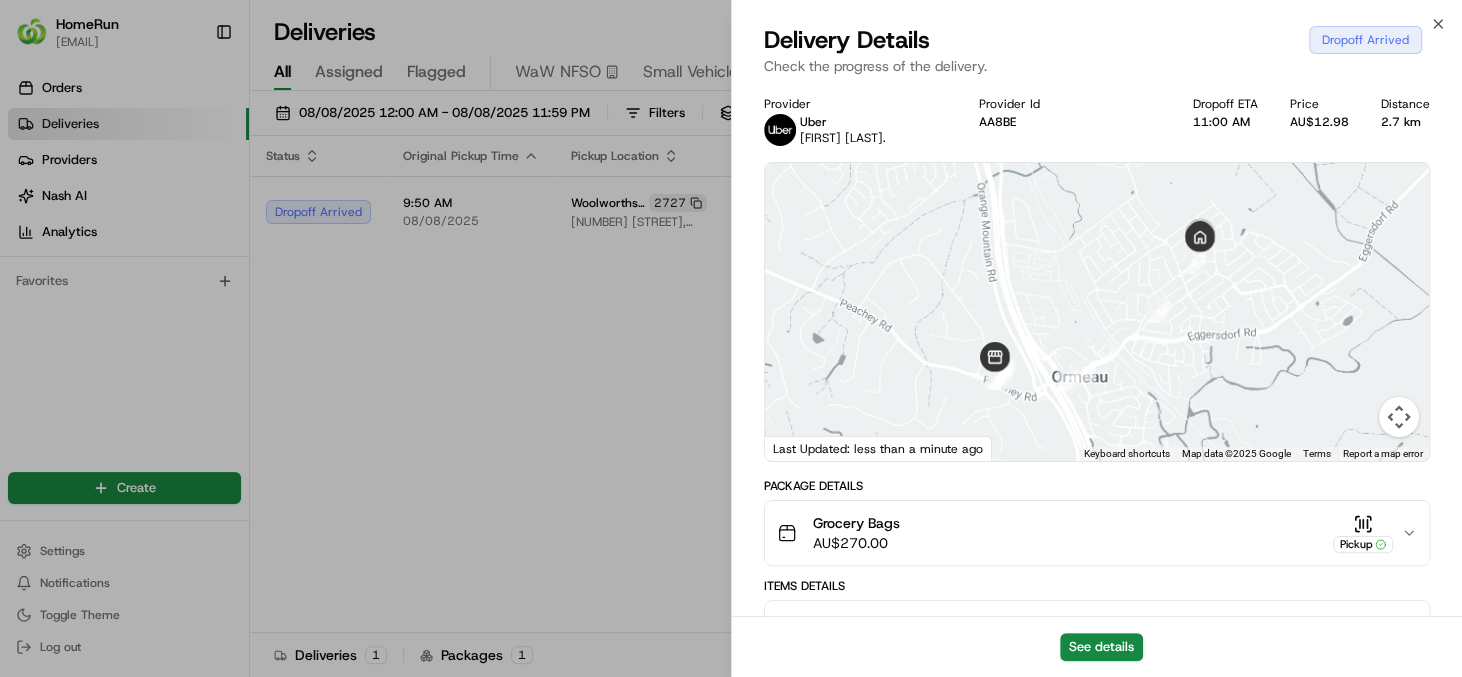 click on "Provider Uber Bhupinder B. Provider Id AA8BE Dropoff ETA 11:00 AM Price AU$12.98 Distance 2.7 km ← Move left → Move right ↑ Move up ↓ Move down + Zoom in - Zoom out Home Jump left by 75% End Jump right by 75% Page Up Jump up by 75% Page Down Jump down by 75% 7 8 9 1 2 3 4 5 6 Keyboard shortcuts Map Data Map data ©2025 Google Map data ©2025 Google 500 m  Click to toggle between metric and imperial units Terms Report a map error Last Updated: less than a minute ago Package Details Grocery Bags AU$ 270.00 Pickup Items Details Package Items ( 1 ) Location Details Woolworths Ormeau Online Team 2727 19-21 Peachey Road, Ormeau, QLD 4208, AU 9:50 AM 08/08/2025  Vicki King 6 Yelka St, Ormeau, QLD 4208, AU 11:00 AM 08/08/2025 Delivery Activity Add Event Preparing Order HomeRun 08/08/2025 7:47 AM AEST Order Ready At Store HomeRun 08/08/2025 10:16 AM AEST Created (Sent To Provider) Uber 08/08/2025 10:39 AM AEST Not Assigned Driver Uber 08/08/2025 10:39 AM AEST Assigned Driver Uber 08/08/2025 10:39 AM AEST Uber" at bounding box center [1097, 806] 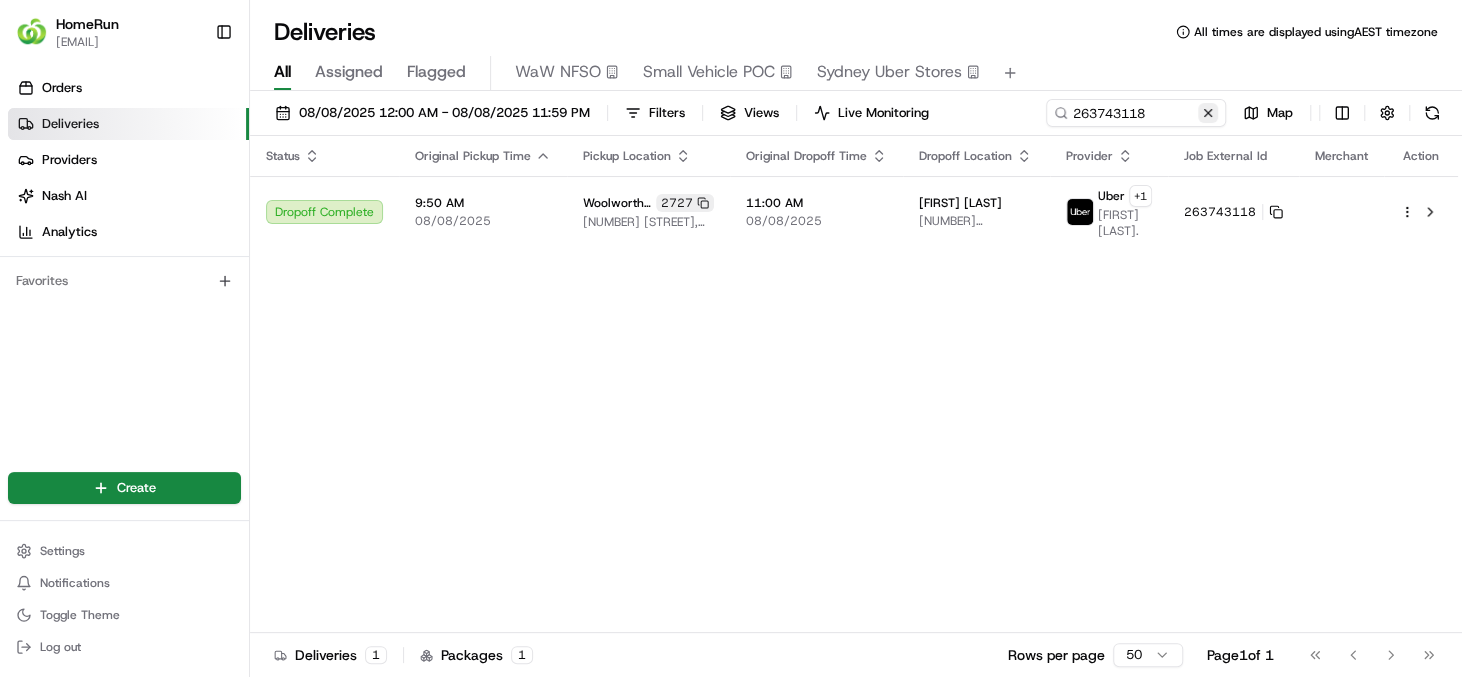 click at bounding box center (1208, 113) 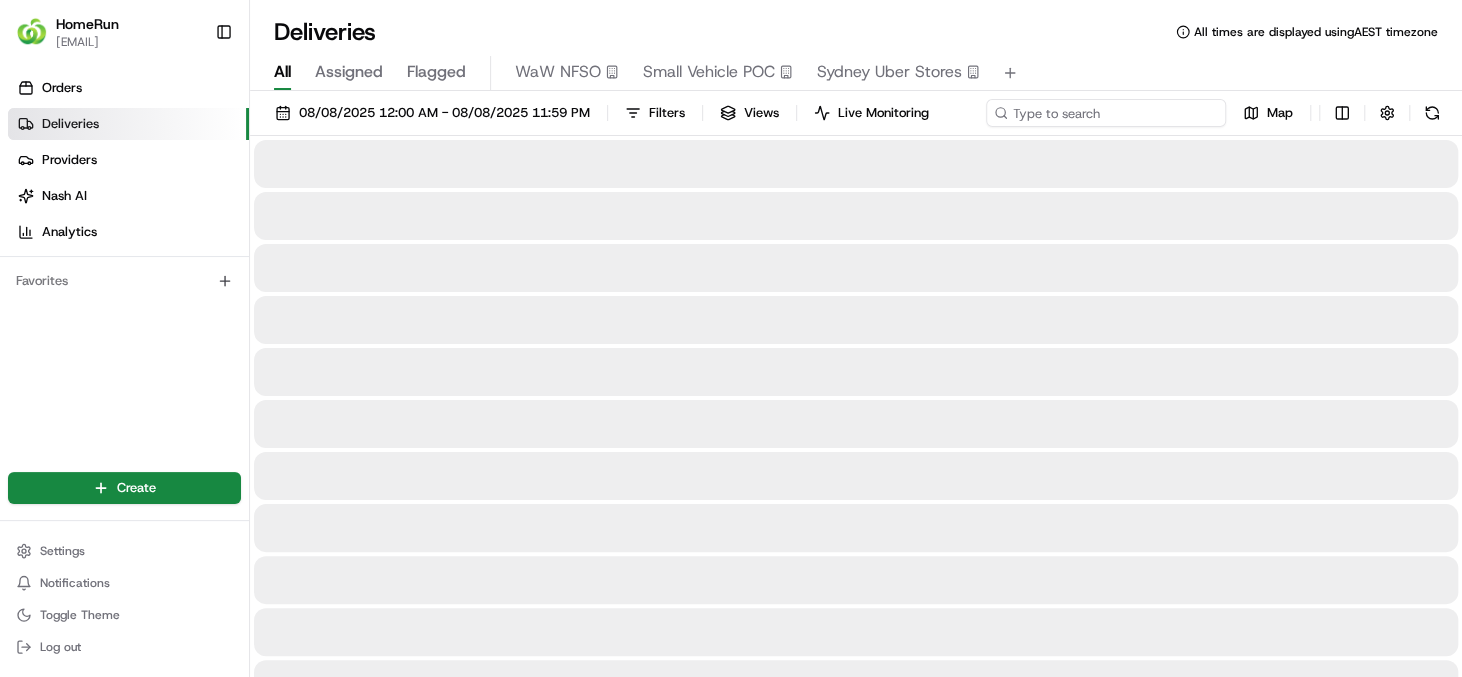 click at bounding box center (1106, 113) 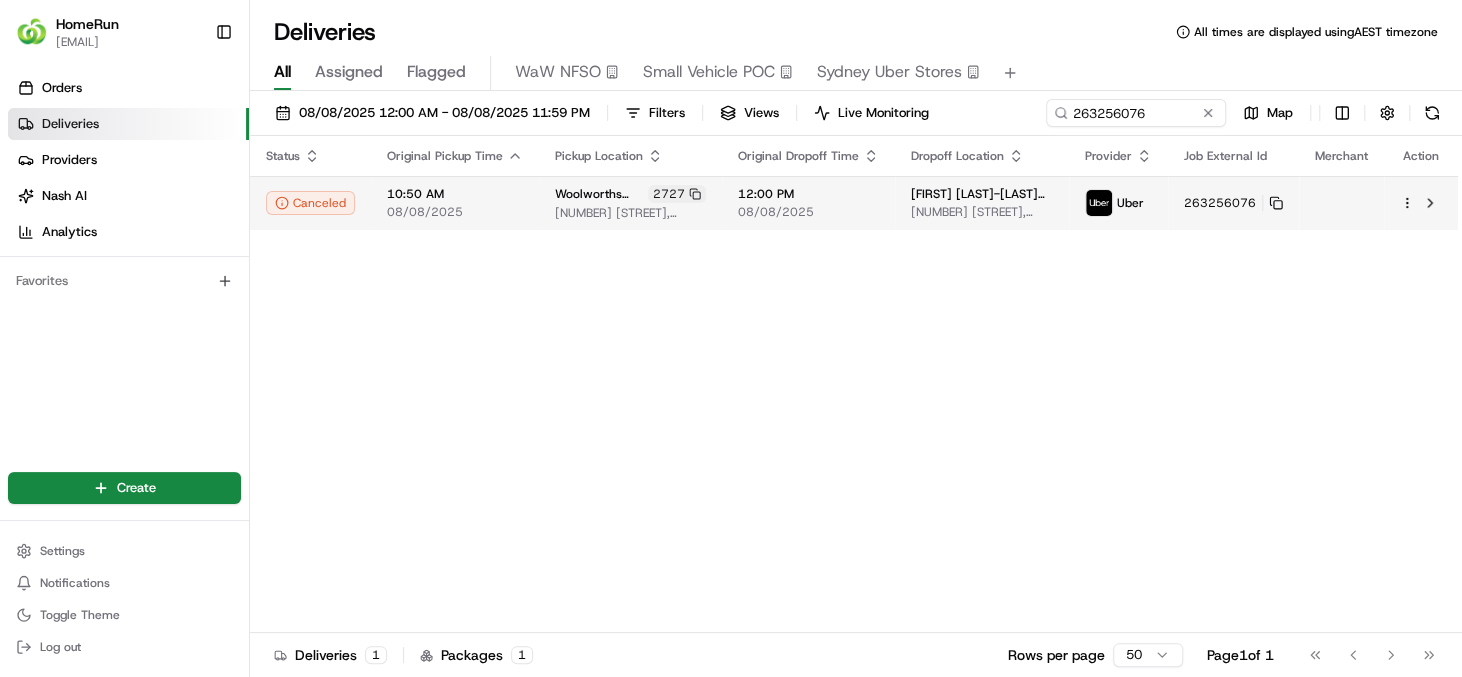click on "10:50 AM 08/08/2025" at bounding box center [455, 203] 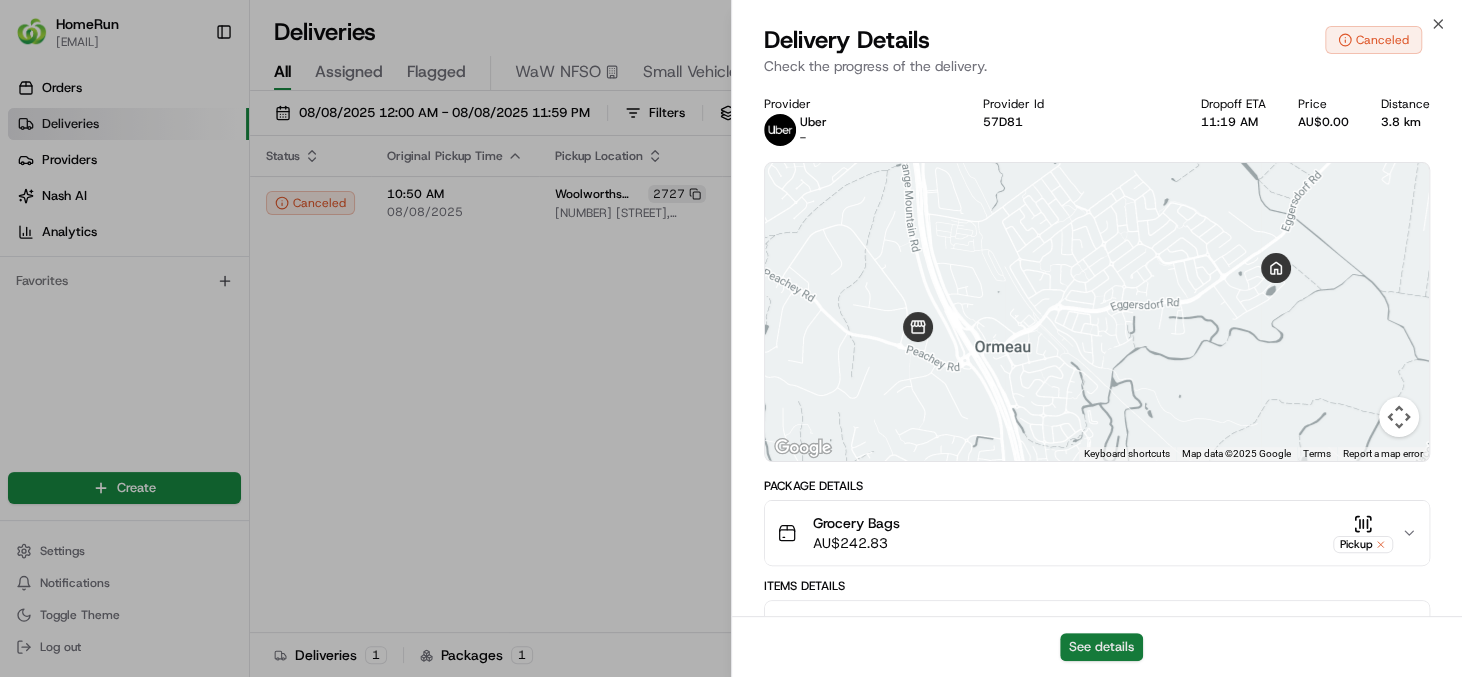 click on "See details" at bounding box center [1101, 647] 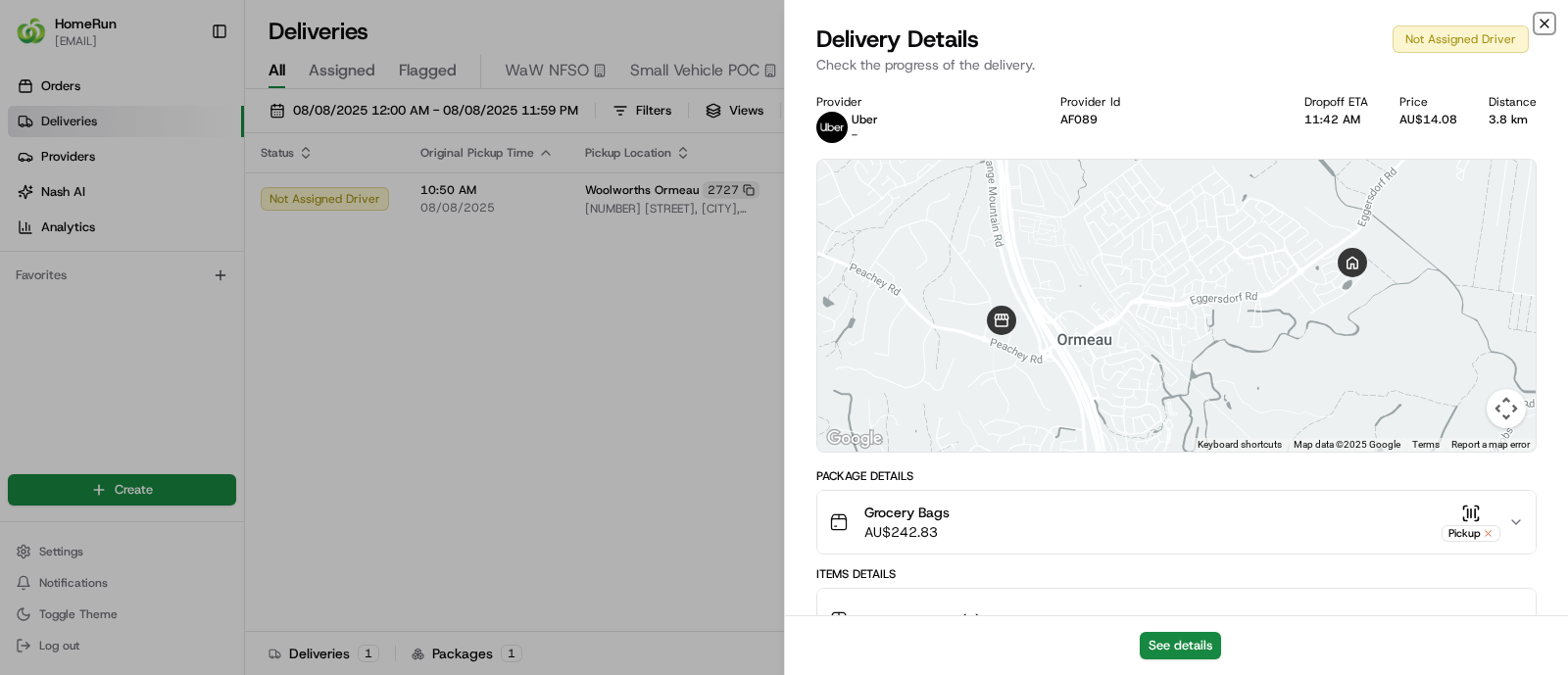 click 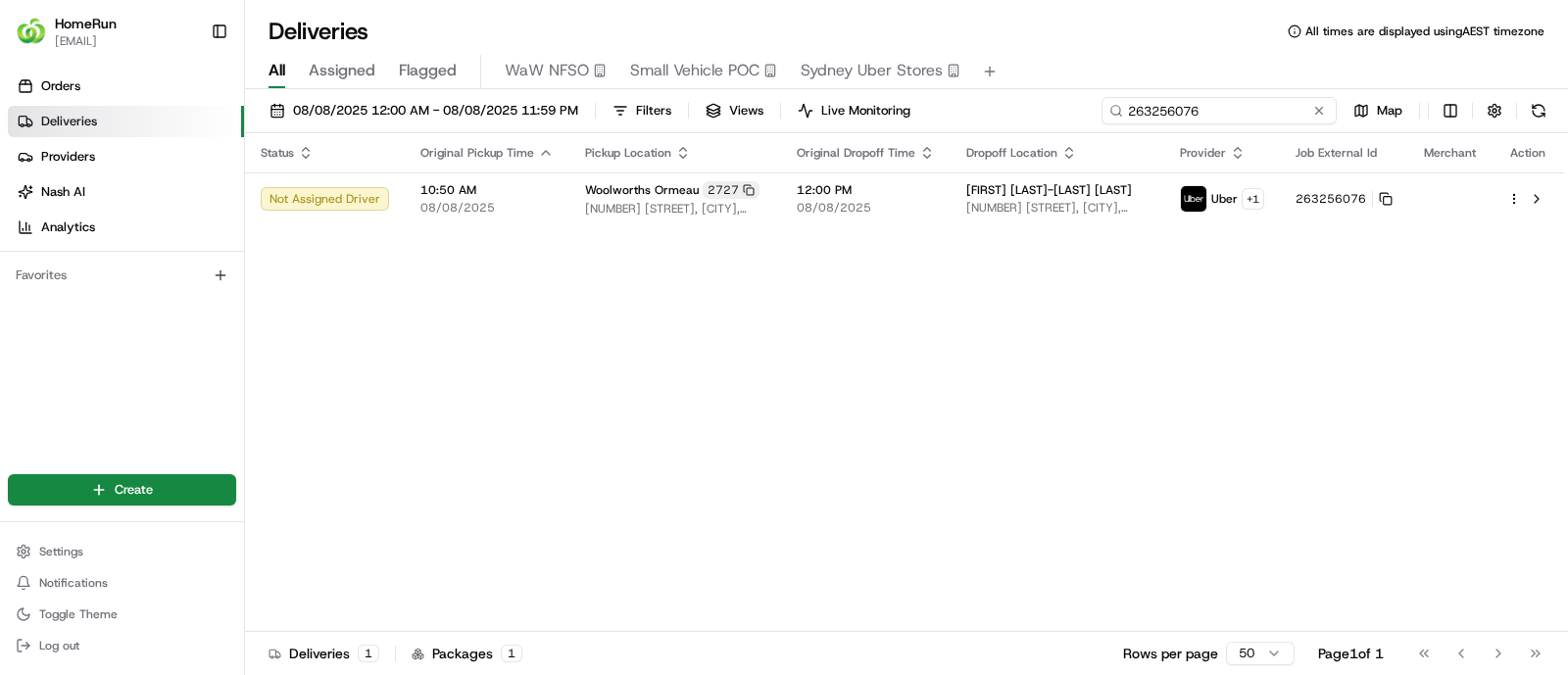 drag, startPoint x: 1284, startPoint y: 108, endPoint x: 1100, endPoint y: 95, distance: 184.45867 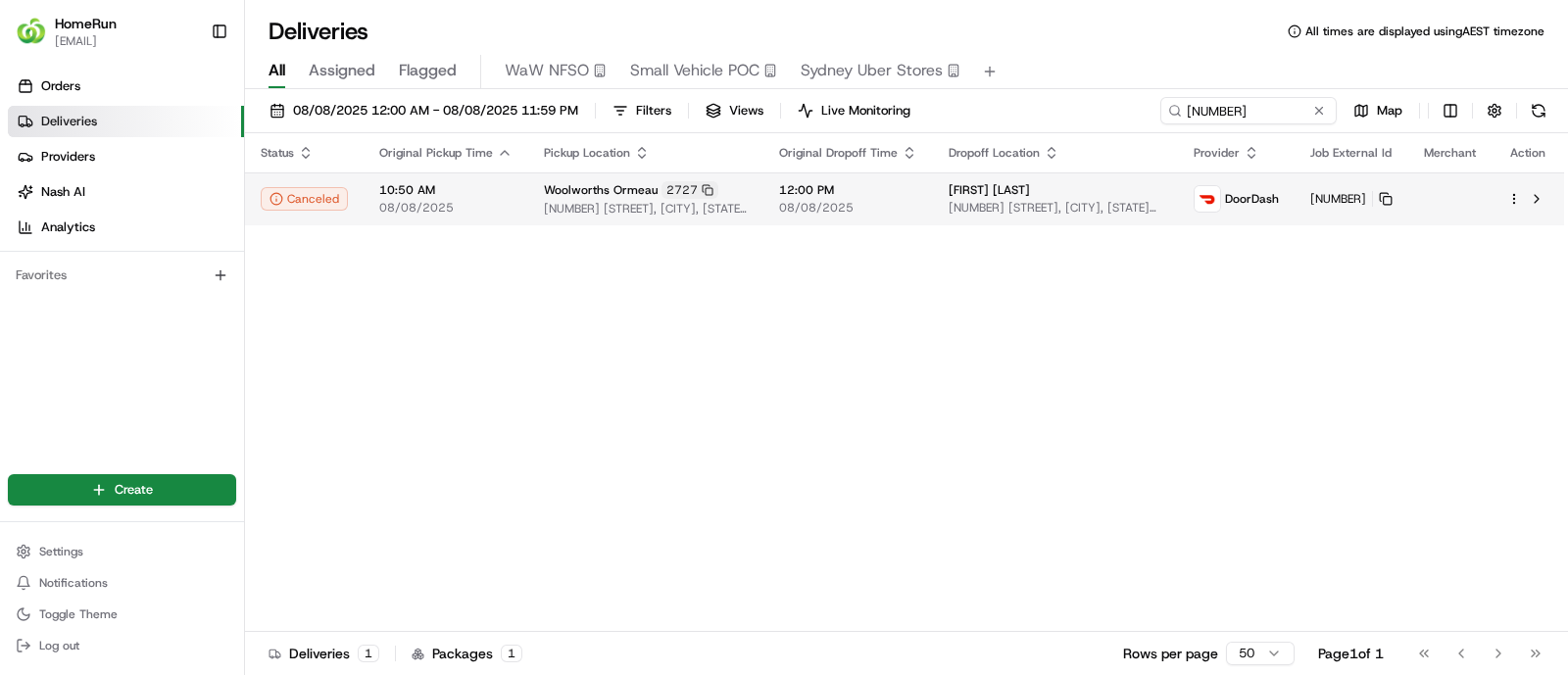 click on "08/08/2025" at bounding box center [446, 208] 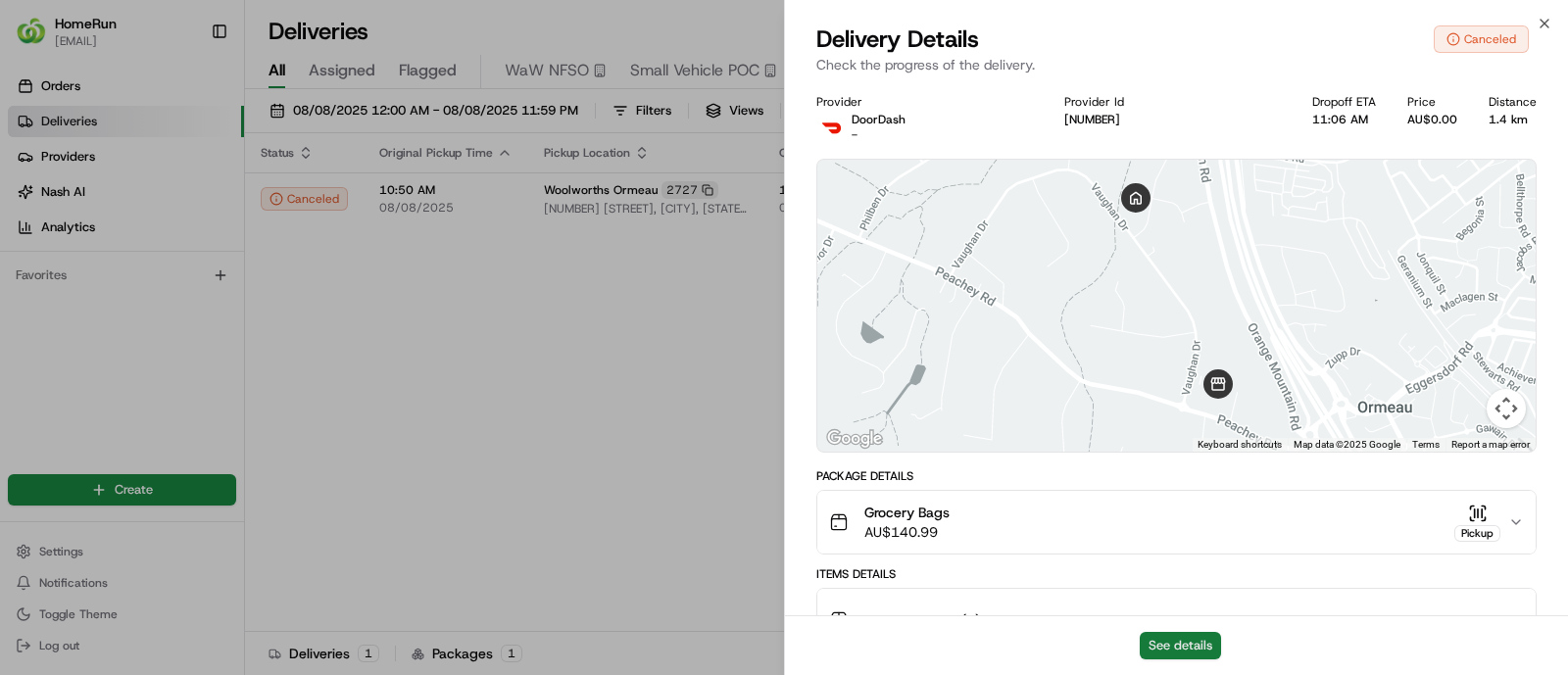 click on "See details" at bounding box center (1180, 646) 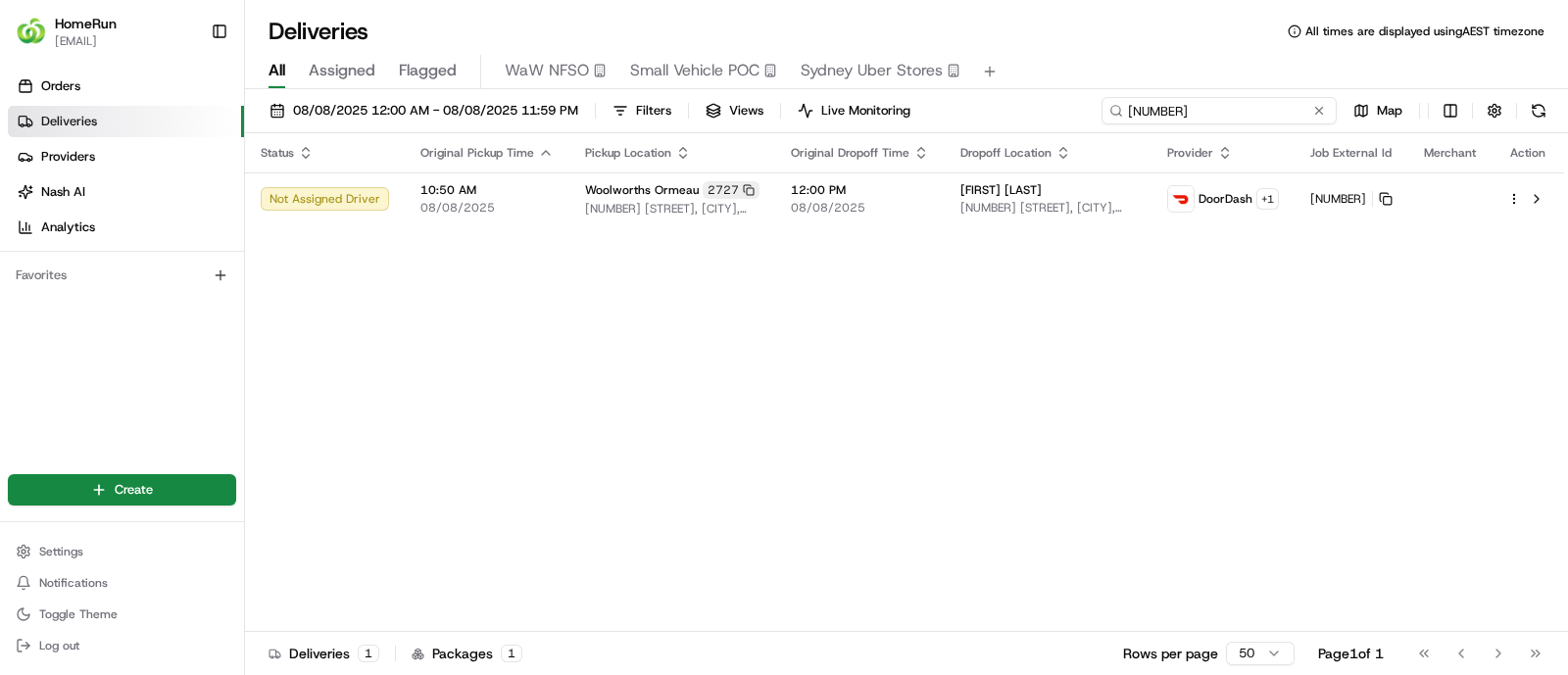 drag, startPoint x: 1268, startPoint y: 110, endPoint x: 1032, endPoint y: 108, distance: 236.0085 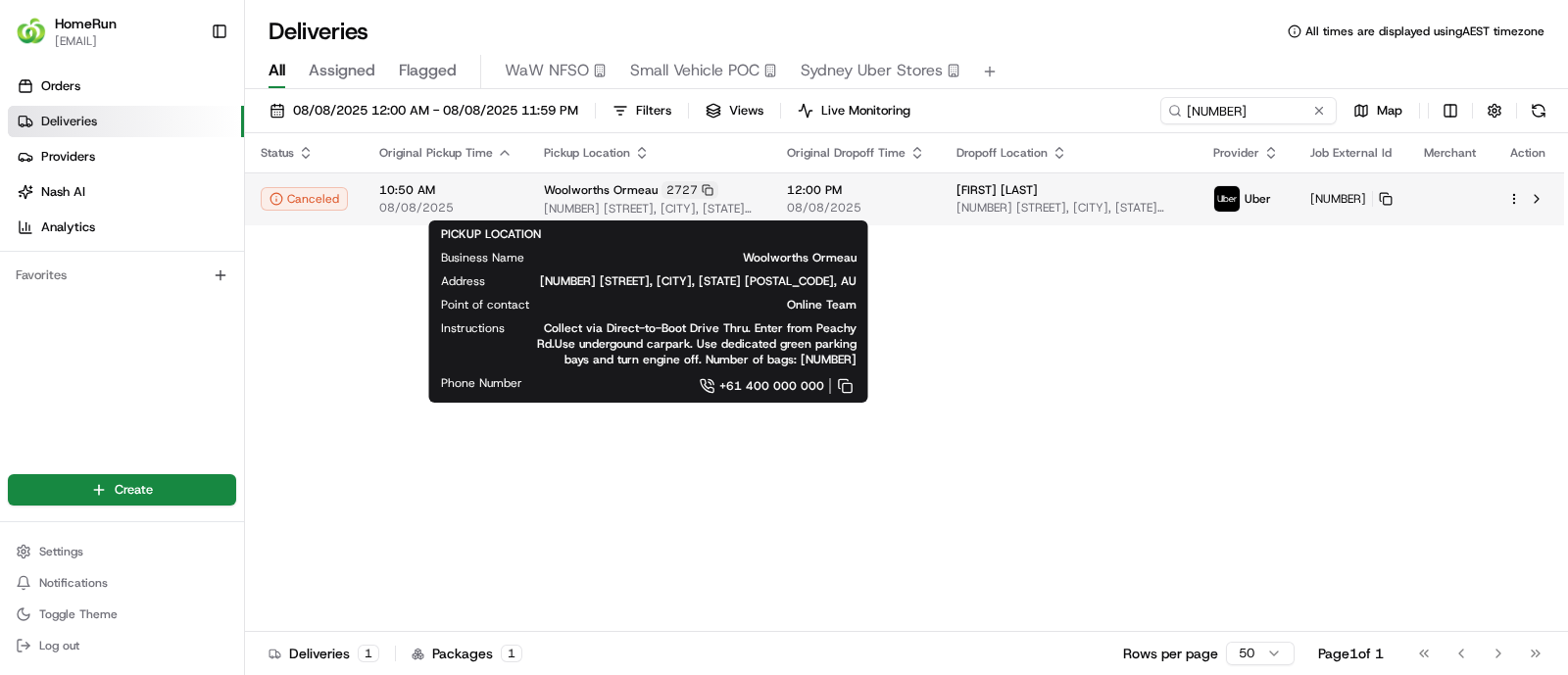 click on "Woolworths Ormeau 2727" at bounding box center [650, 190] 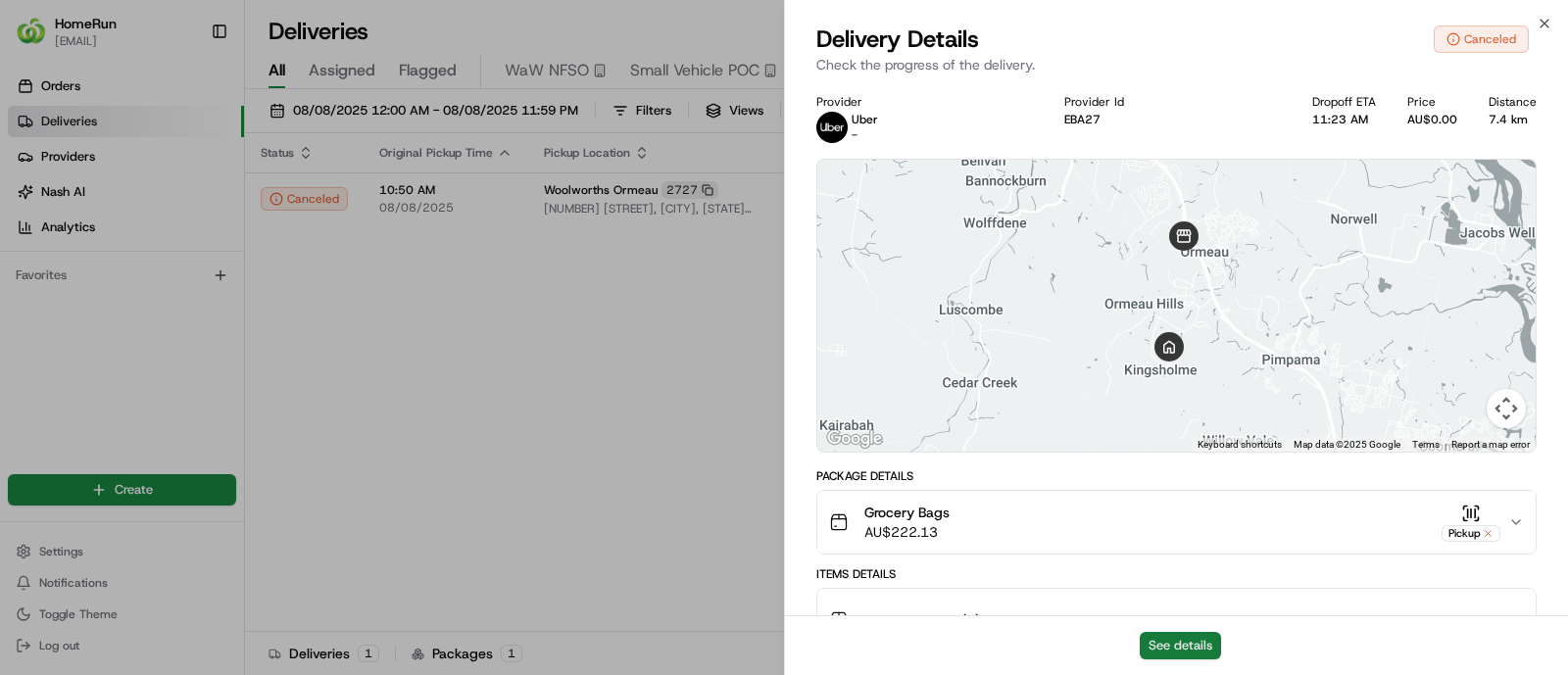 click on "See details" at bounding box center [1180, 646] 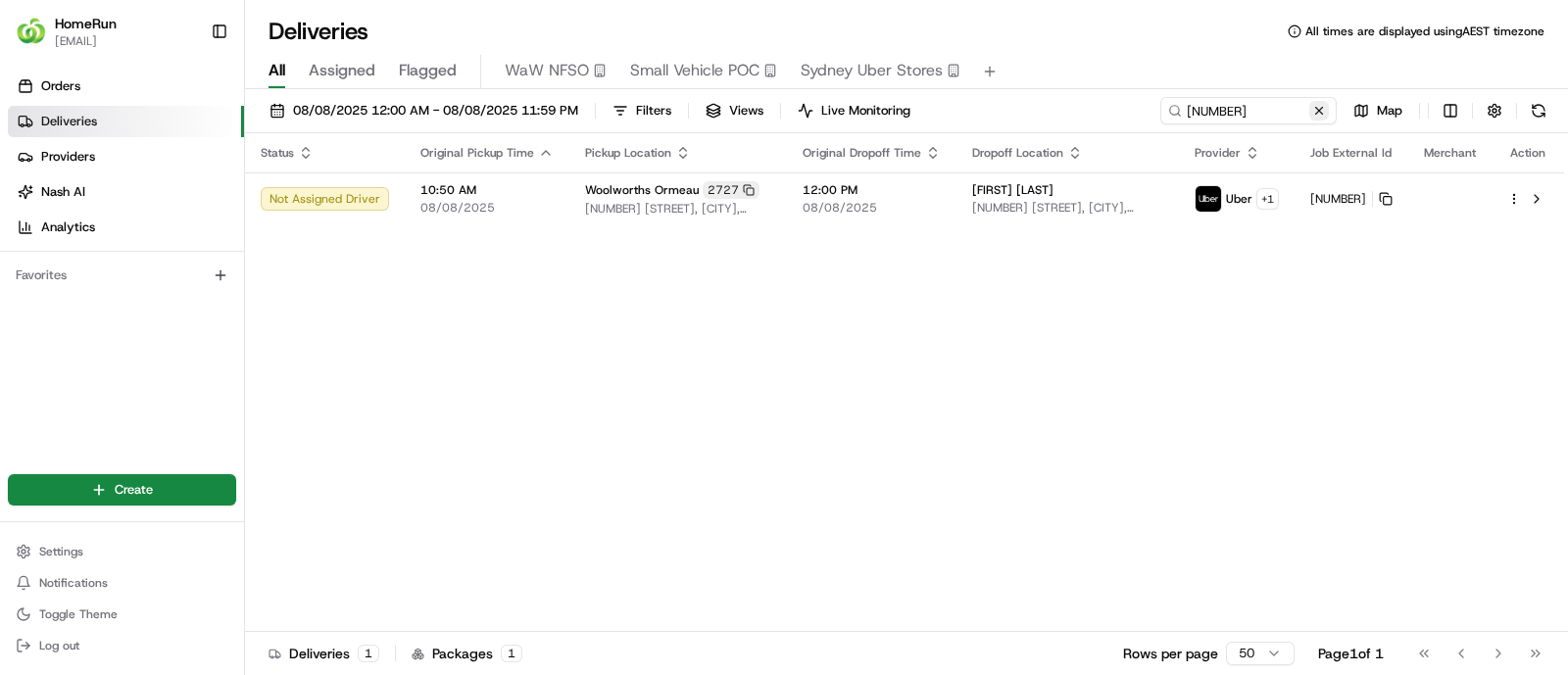 click at bounding box center (1319, 111) 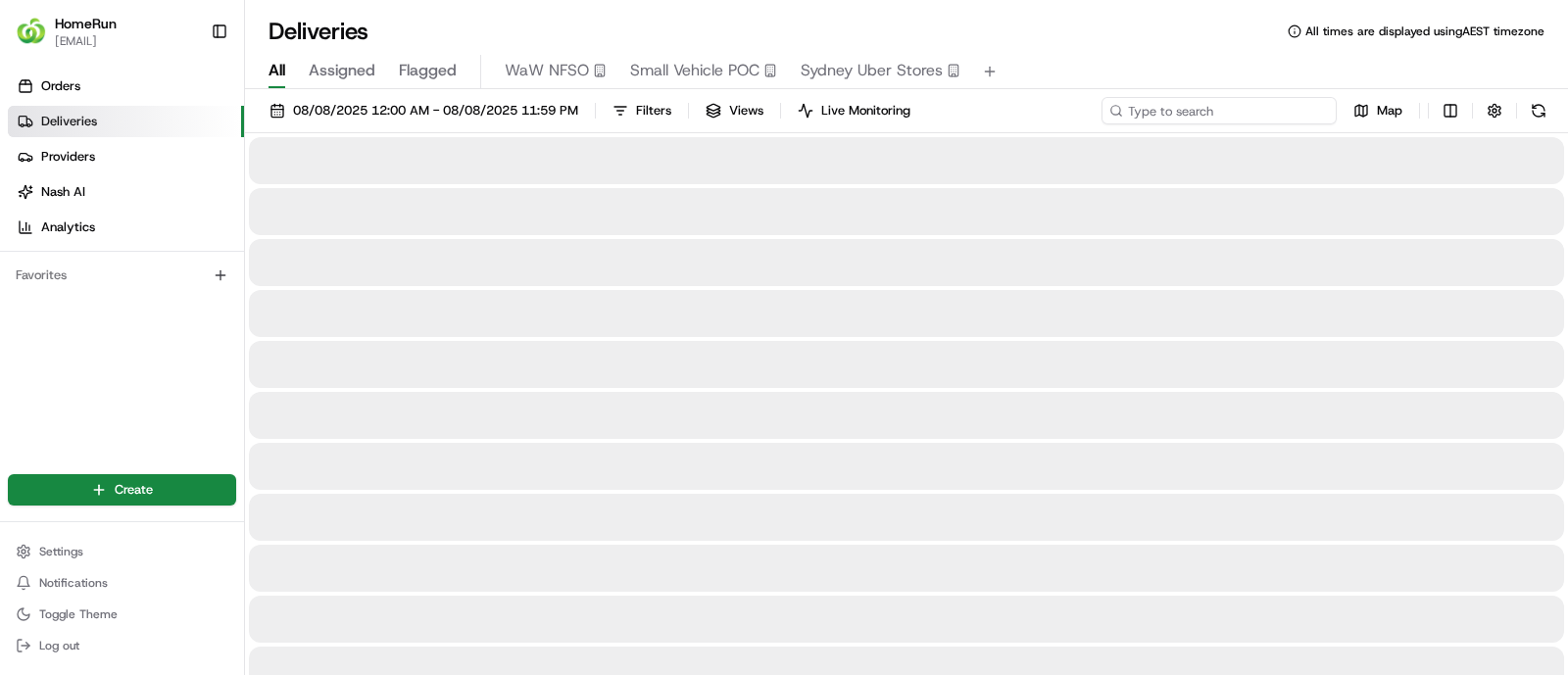 click at bounding box center [1219, 111] 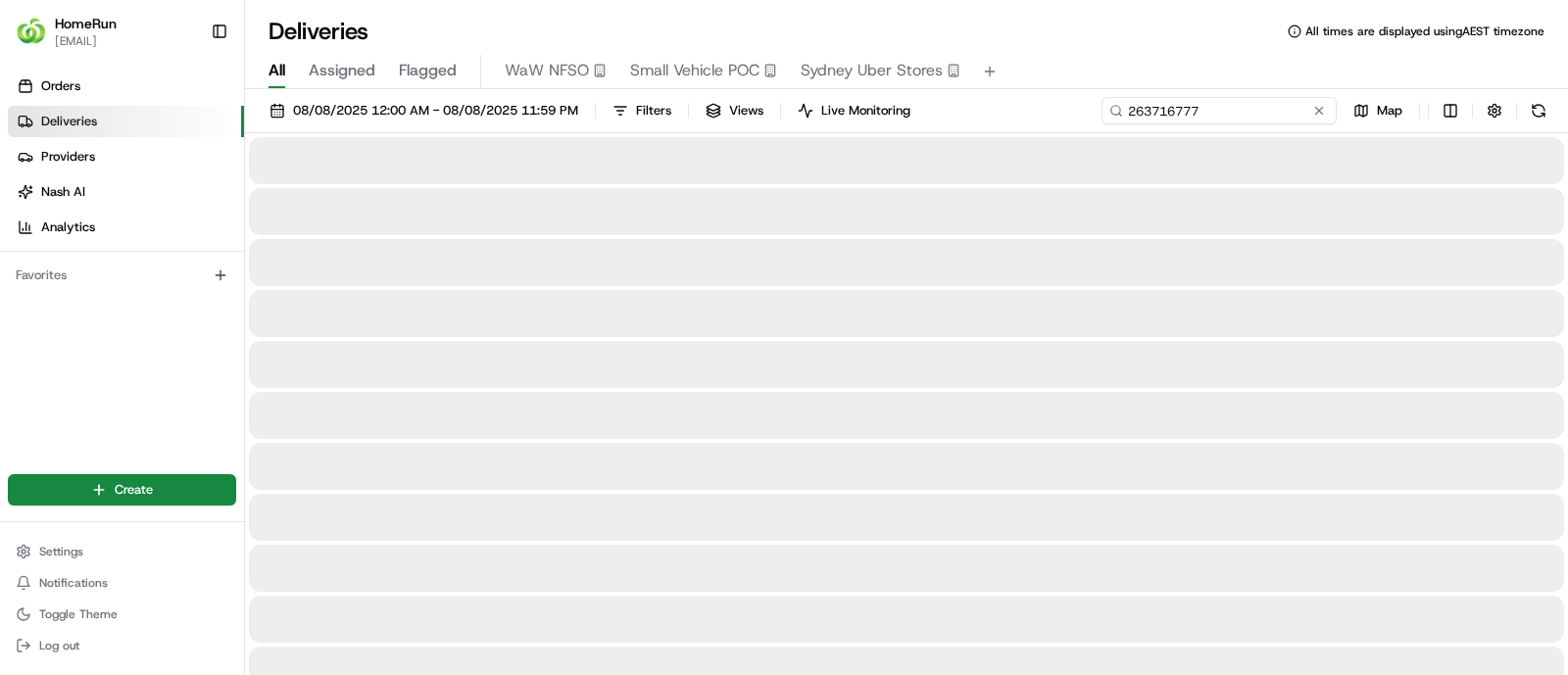 type on "263716777" 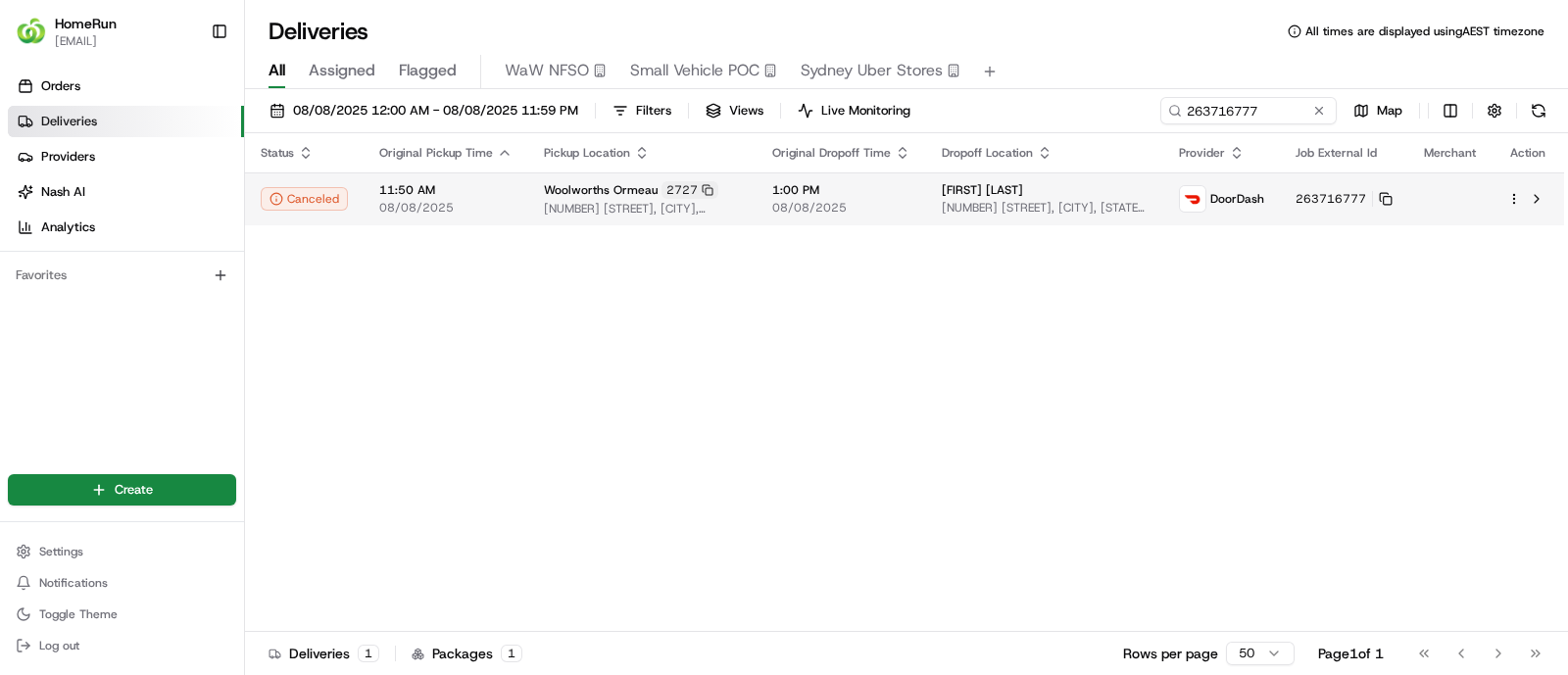 click on "08/08/2025" at bounding box center [841, 208] 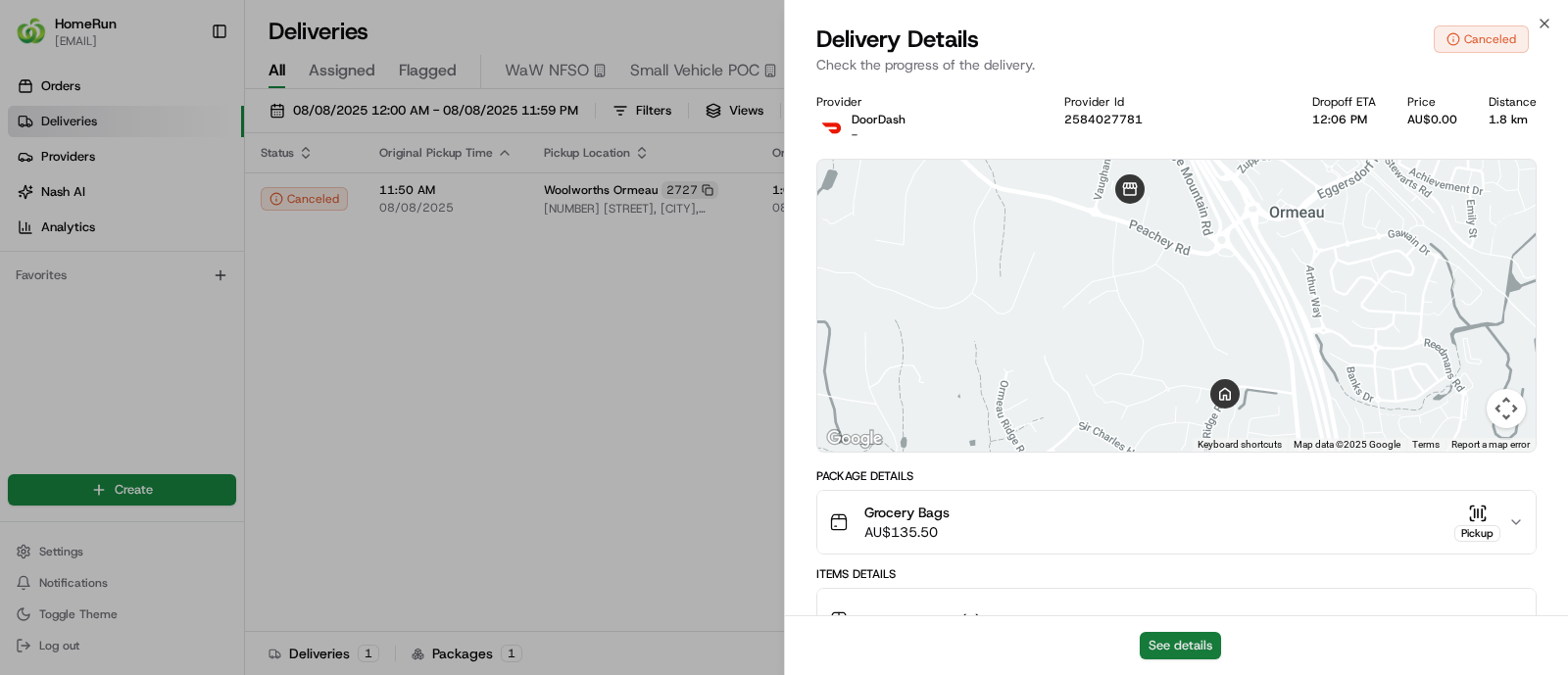 click on "See details" at bounding box center [1180, 646] 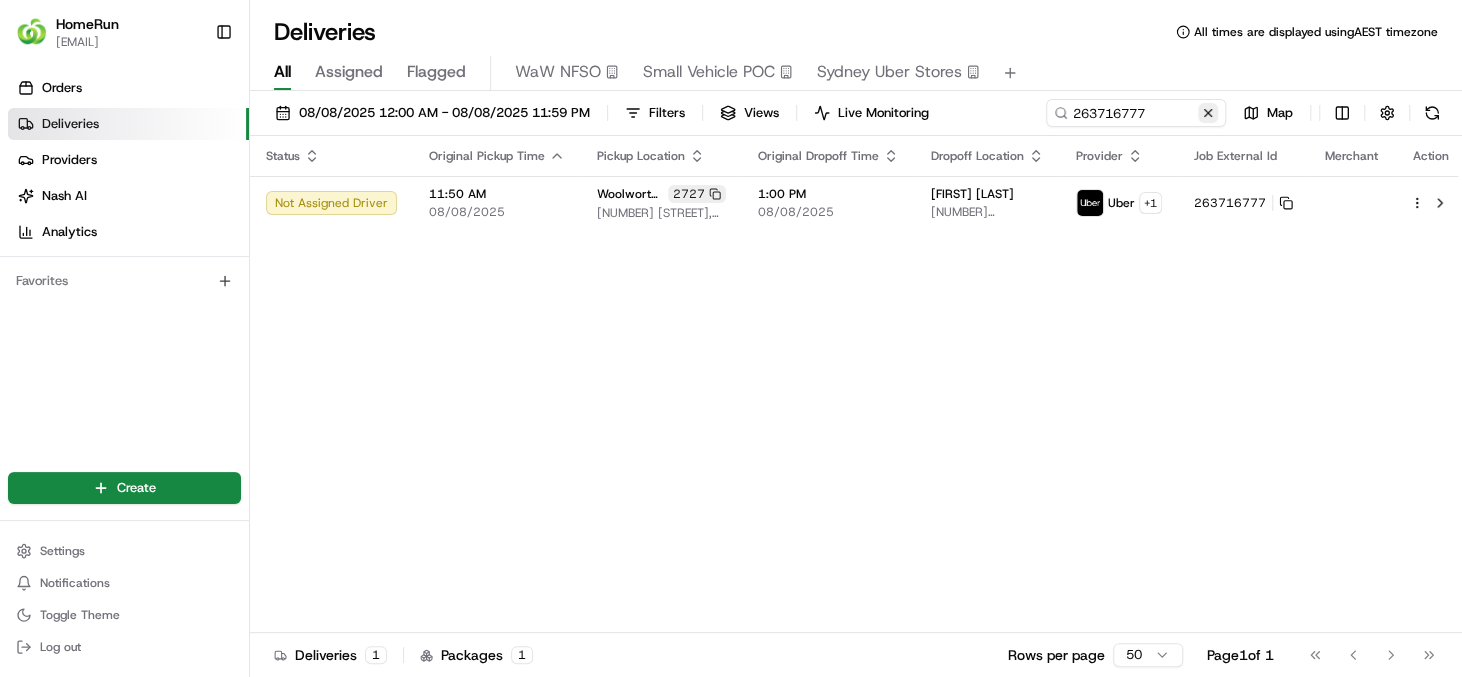 click at bounding box center (1208, 113) 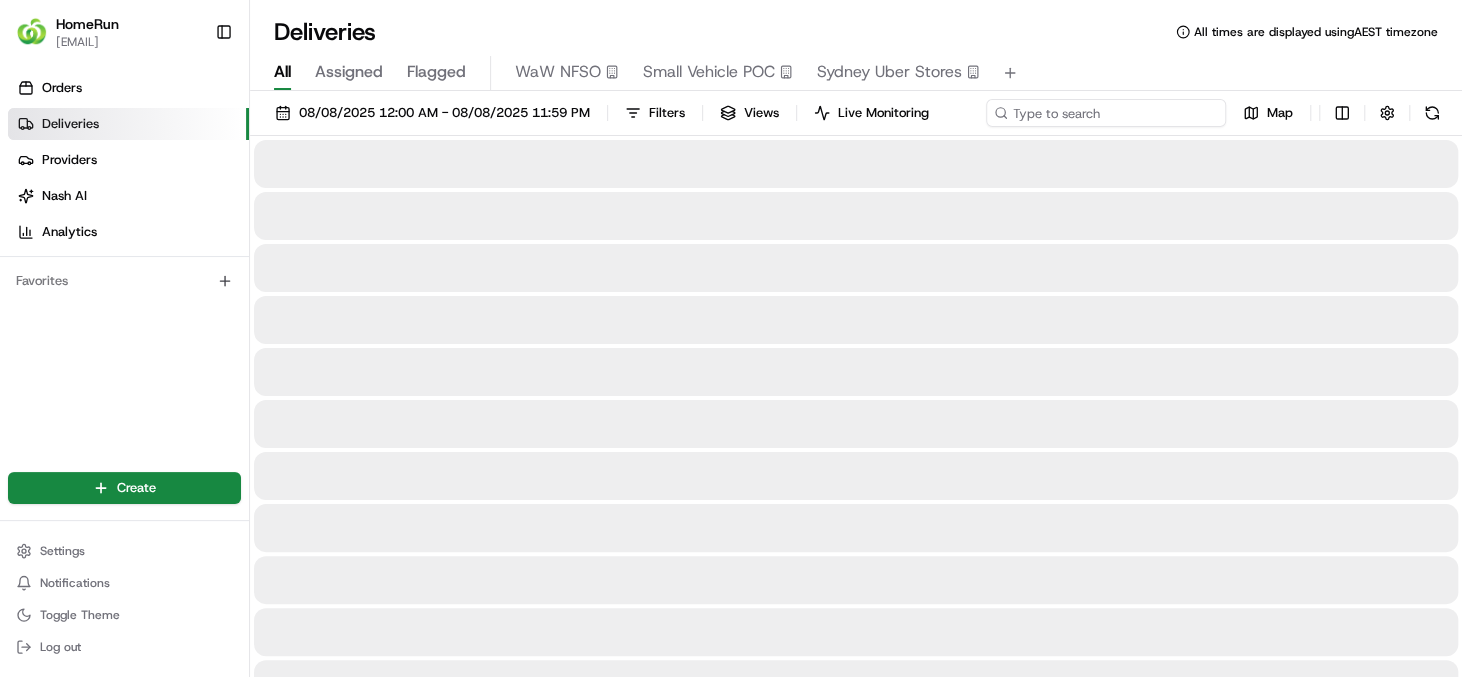 click at bounding box center [1106, 113] 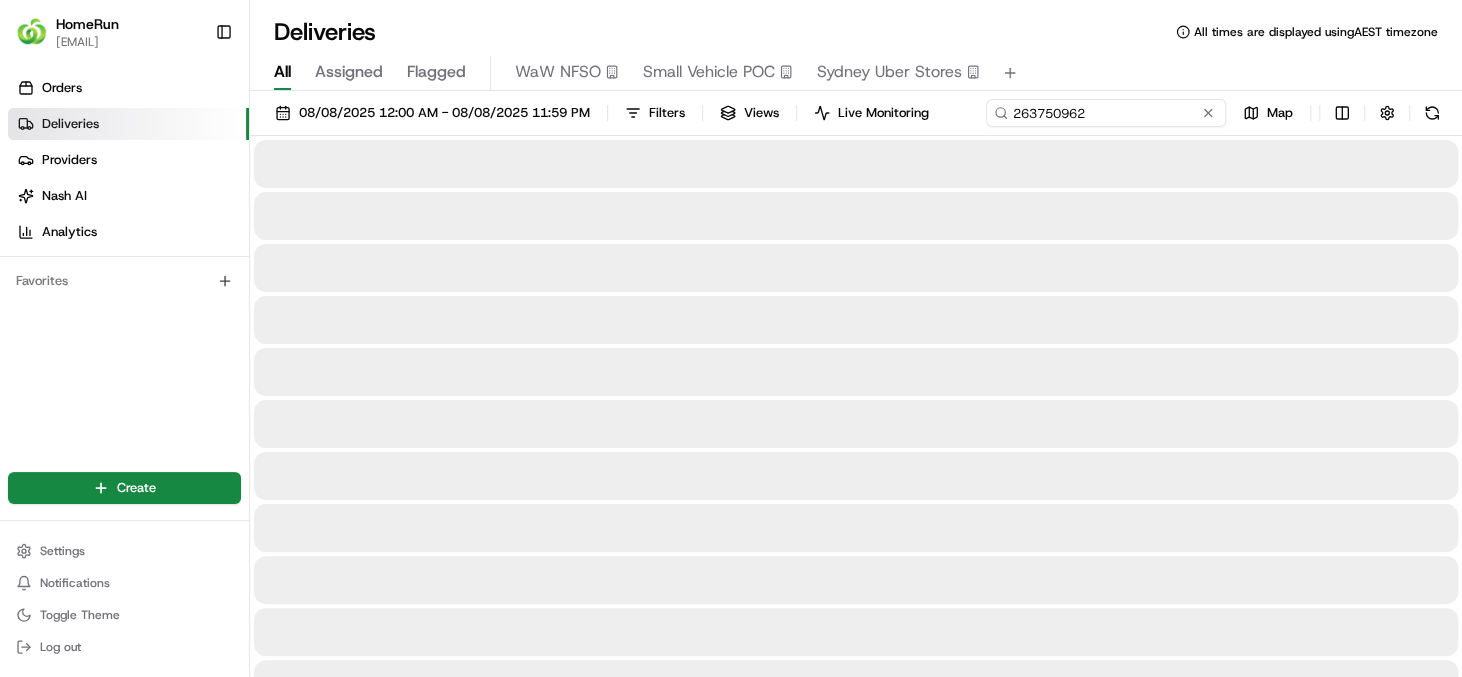 type on "263750962" 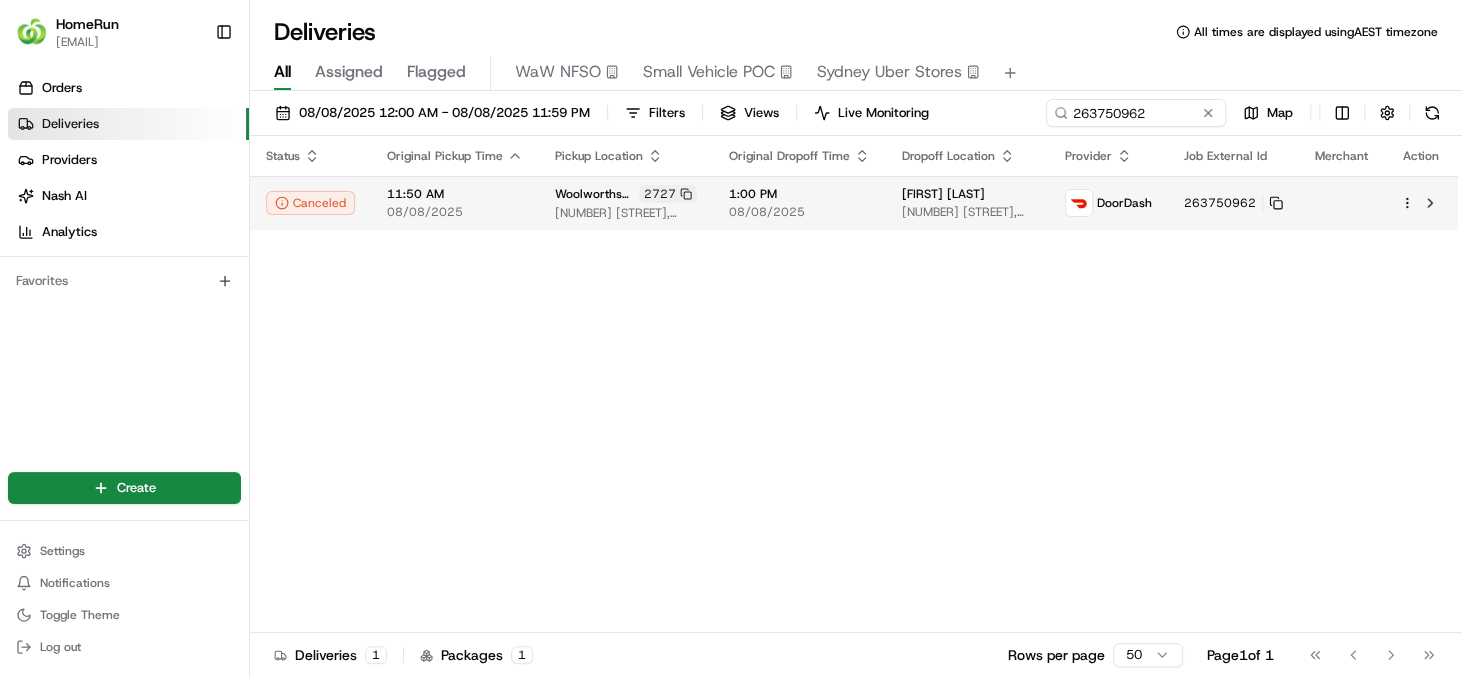 click on "1:00 PM 08/08/2025" at bounding box center [799, 203] 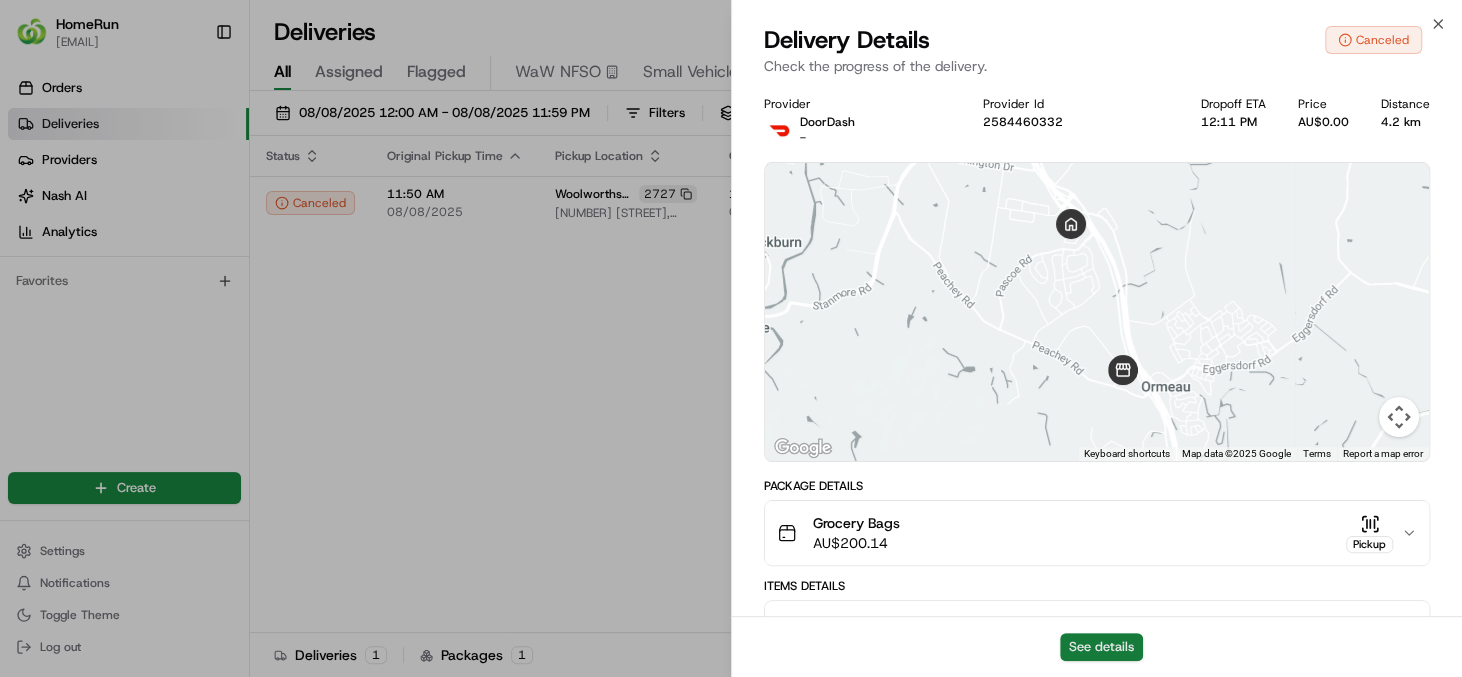 click on "See details" at bounding box center [1101, 647] 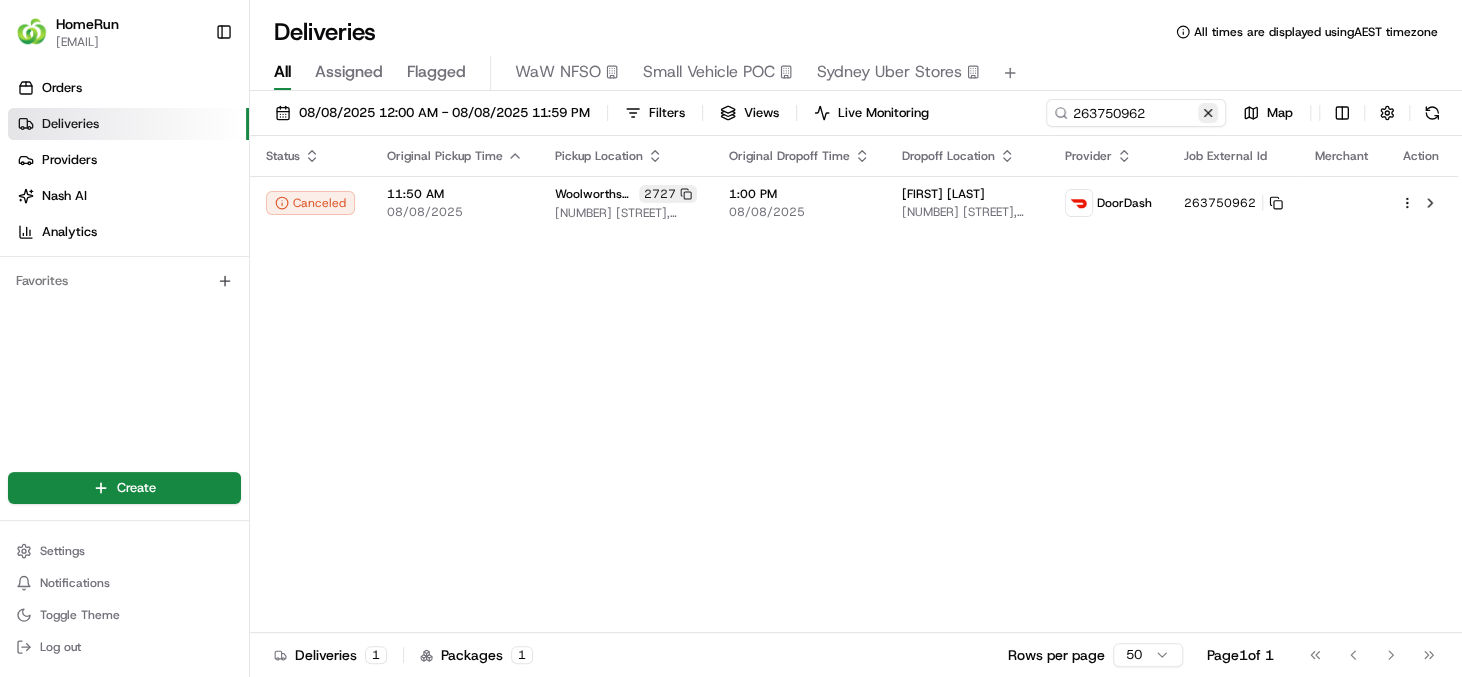 click at bounding box center (1208, 113) 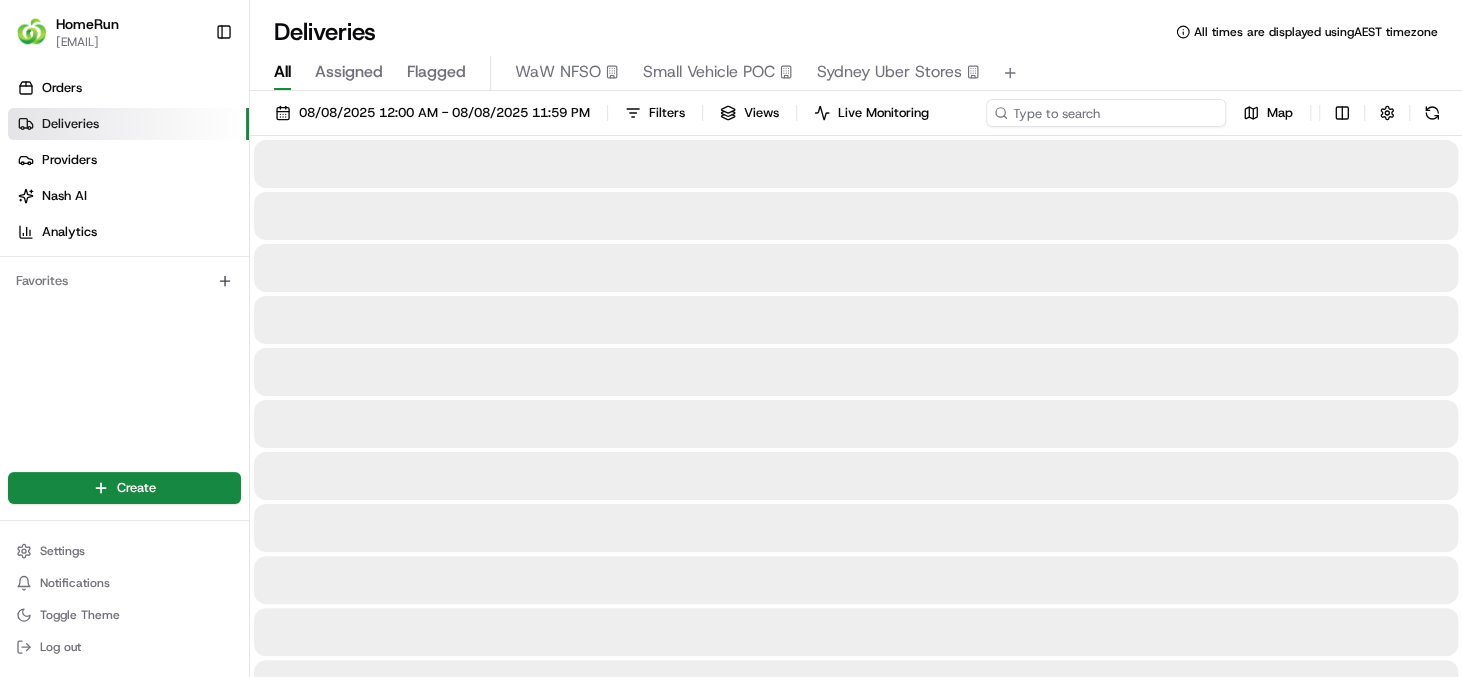 click at bounding box center (1106, 113) 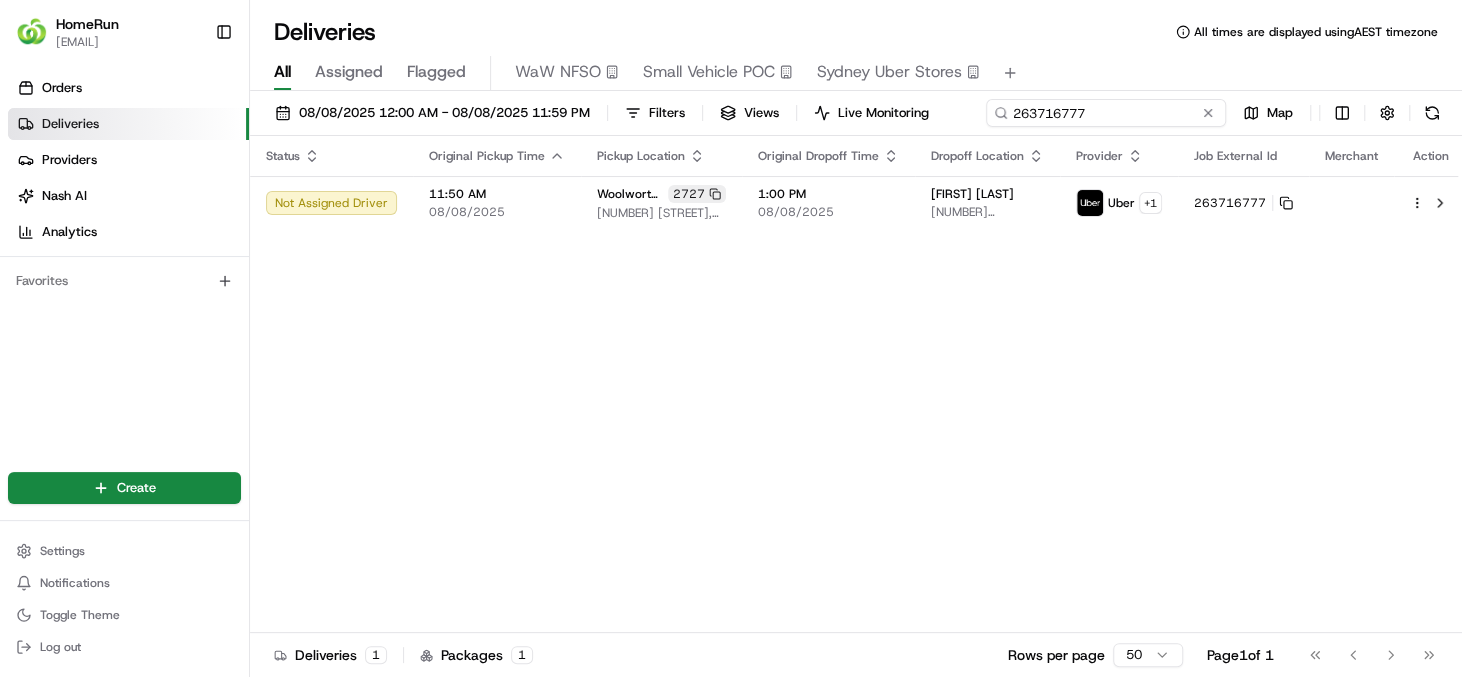 type on "263716777" 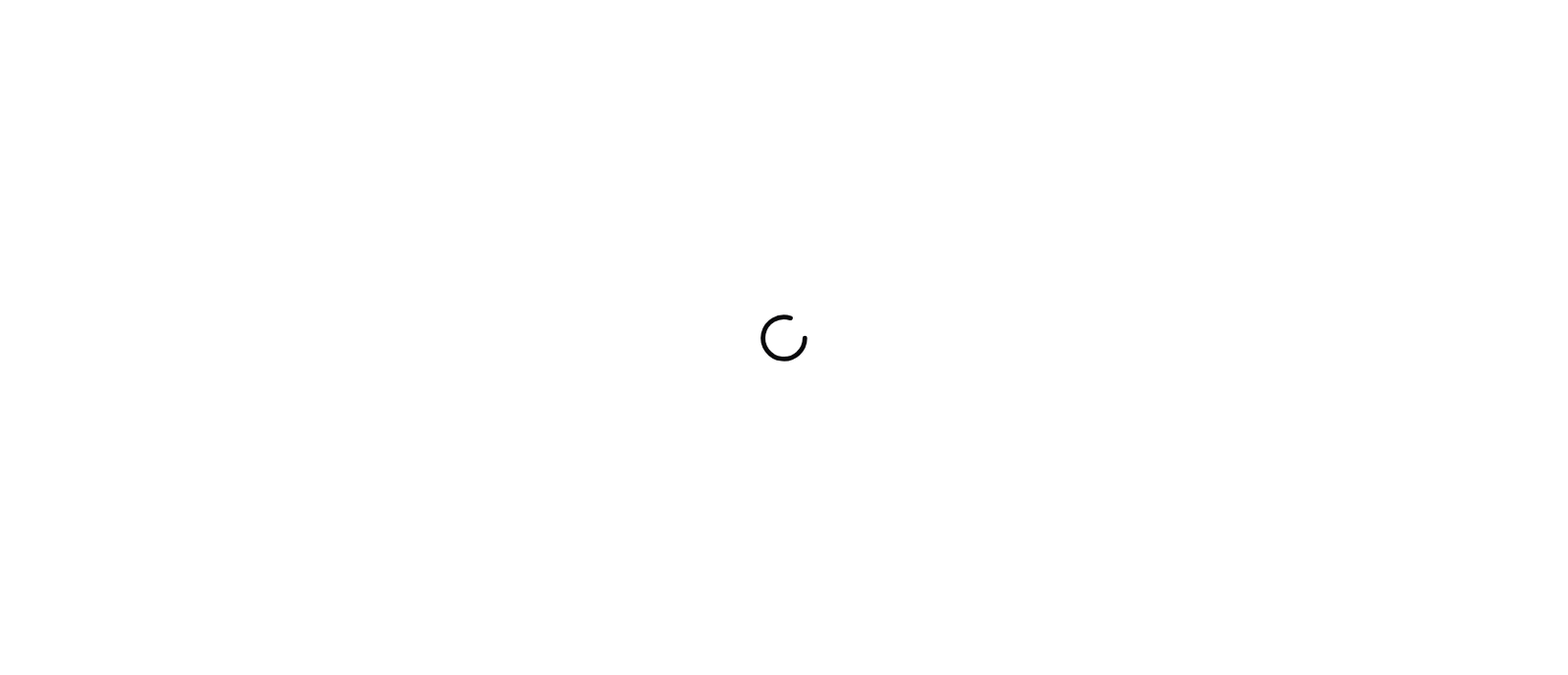 scroll, scrollTop: 0, scrollLeft: 0, axis: both 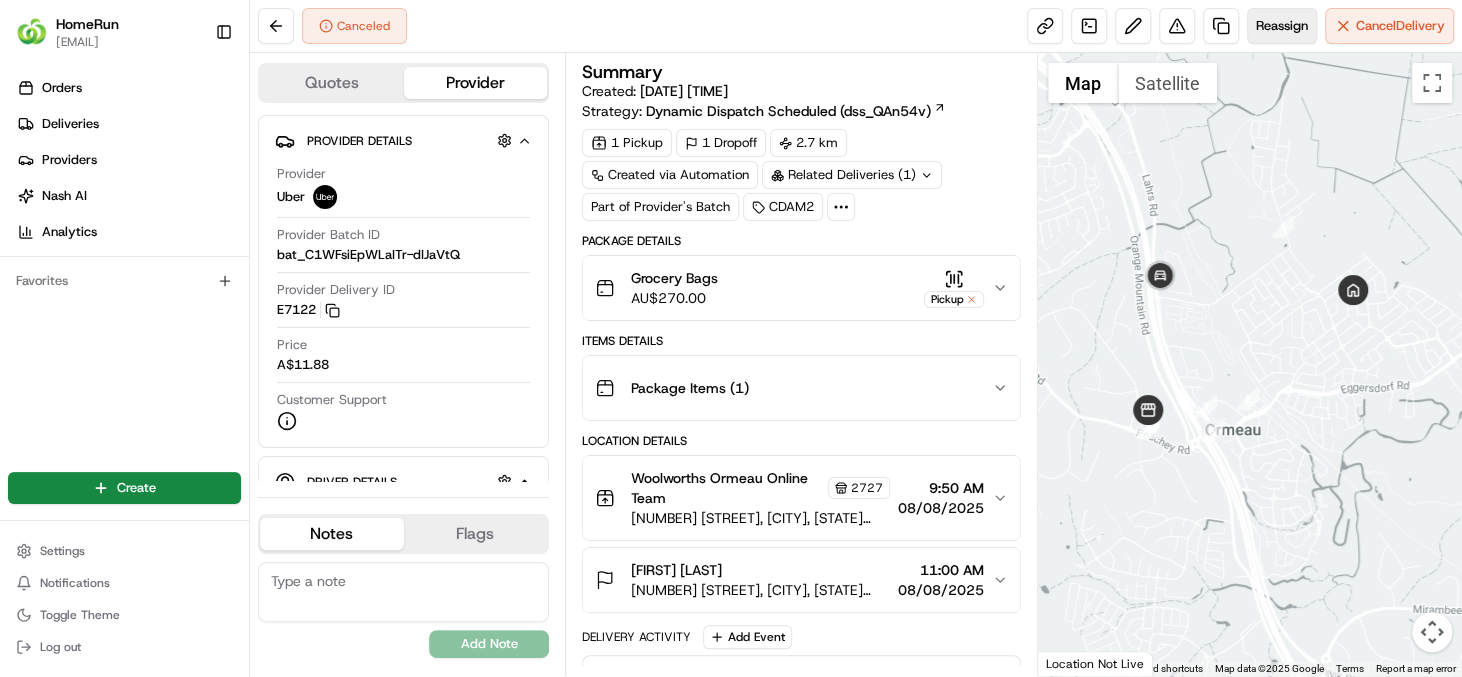 click on "Reassign" at bounding box center (1282, 26) 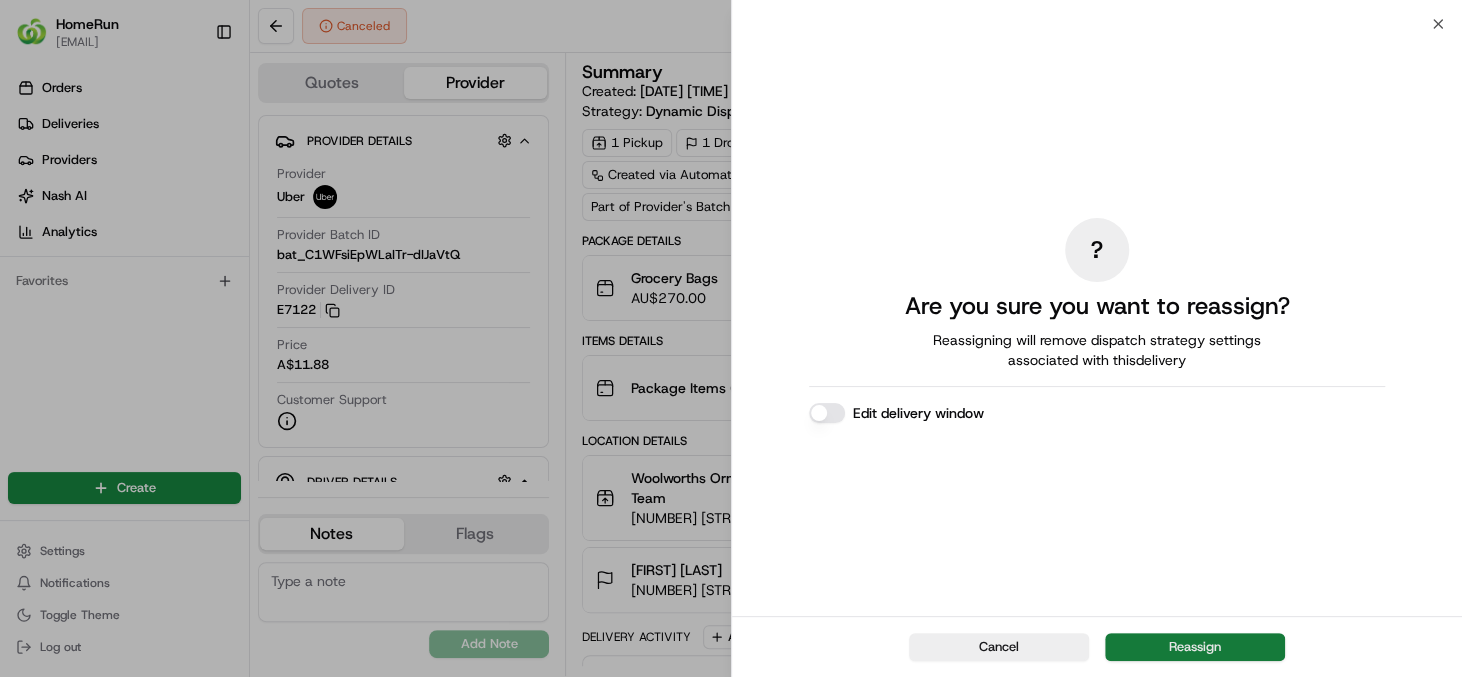 click on "Reassign" at bounding box center (1195, 647) 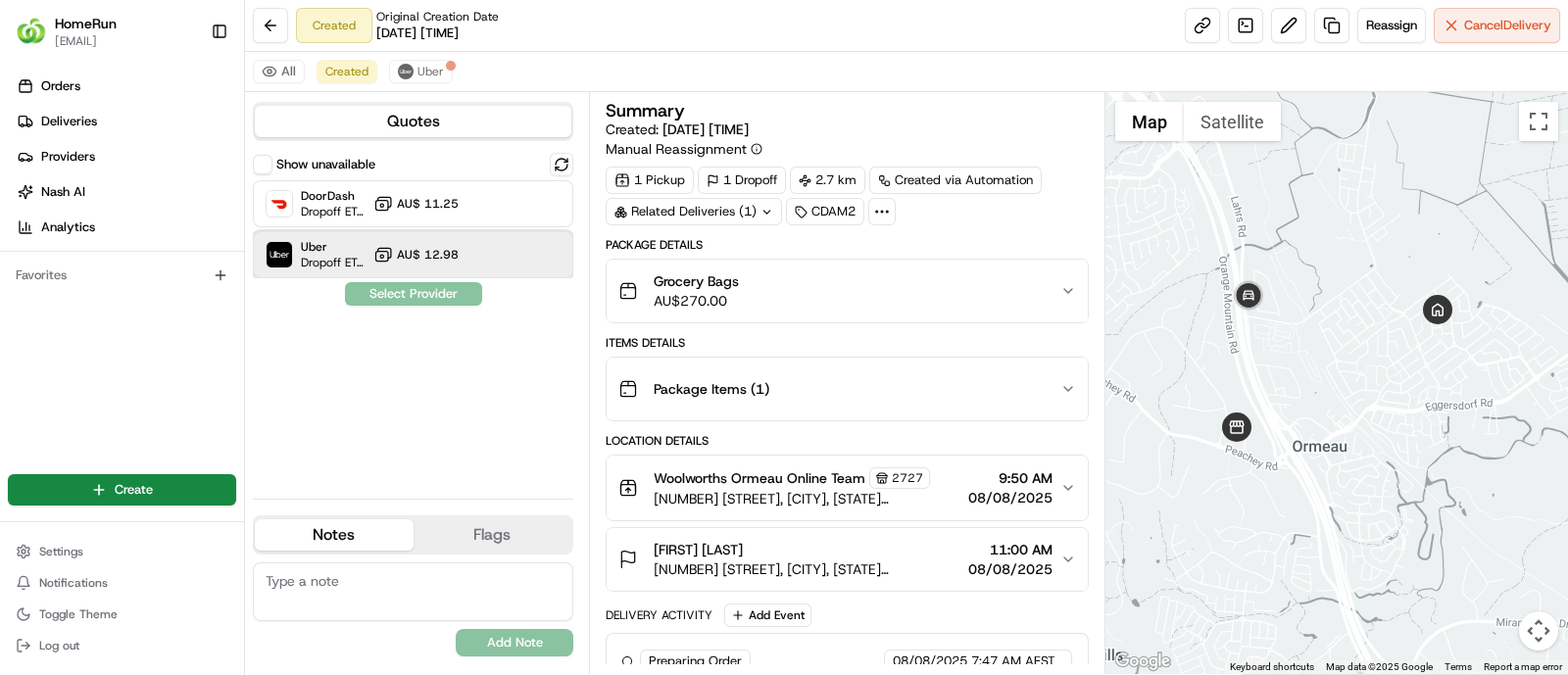 click on "Uber Dropoff ETA   40 minutes AU$   12.98" at bounding box center (413, 255) 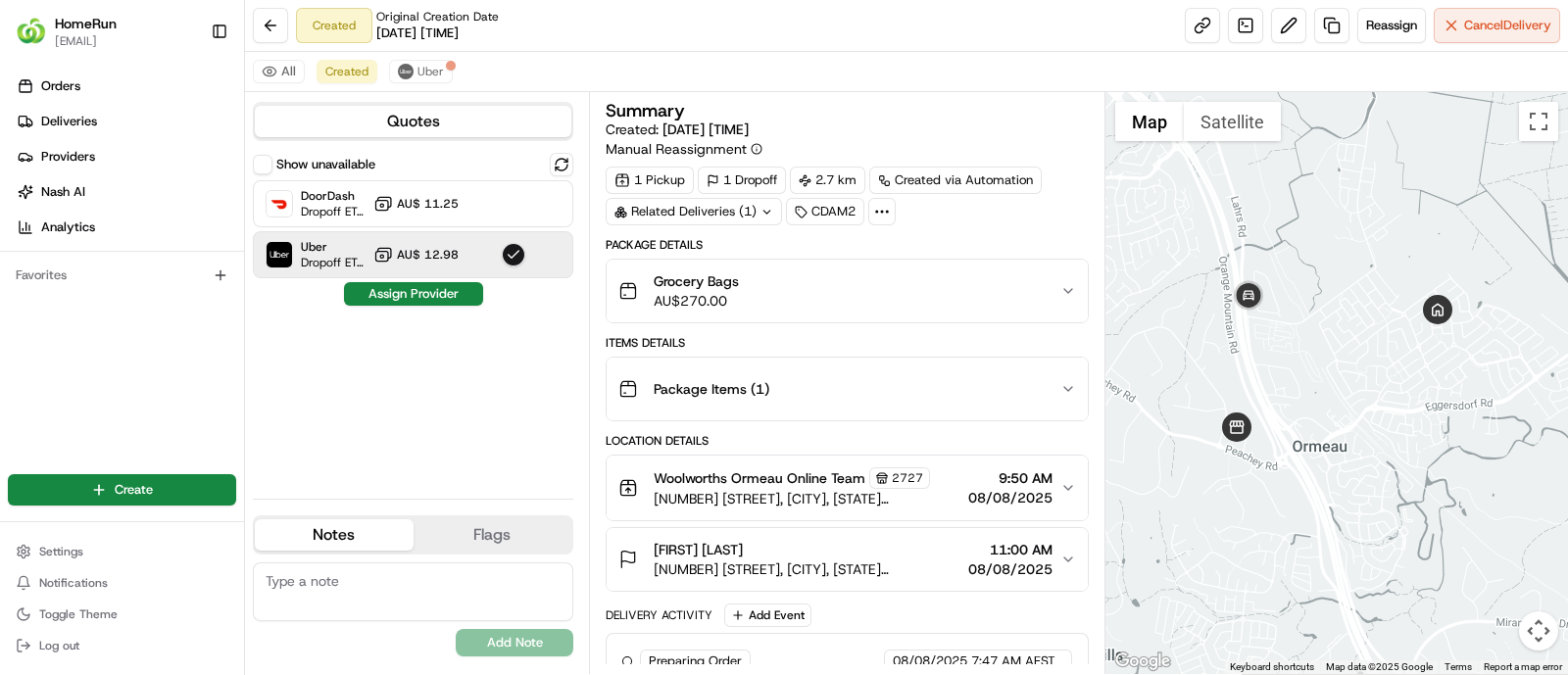 click on "Assign Provider" at bounding box center (414, 294) 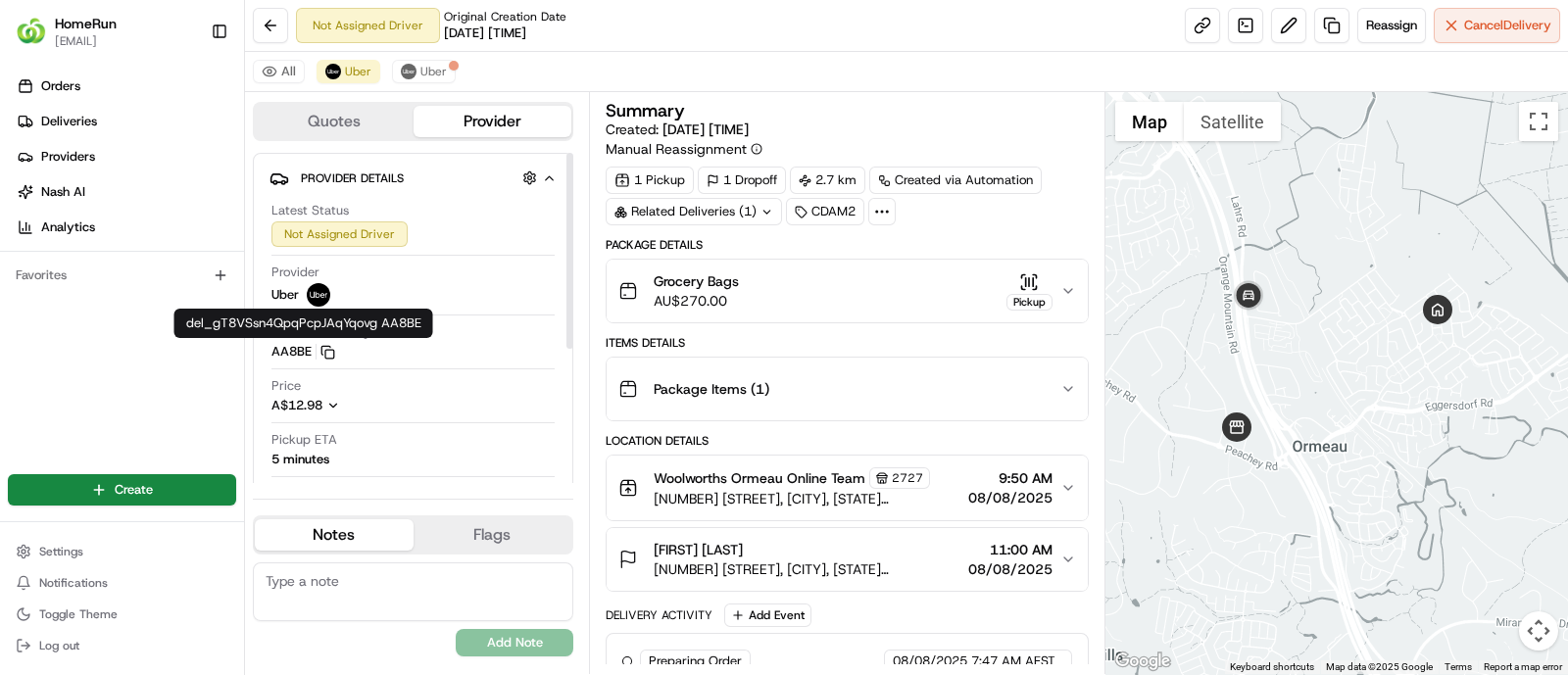 click on "AA8BE Copy  del_gT8VSsn4QpqPcpJAqYqovg AA8BE" at bounding box center [303, 352] 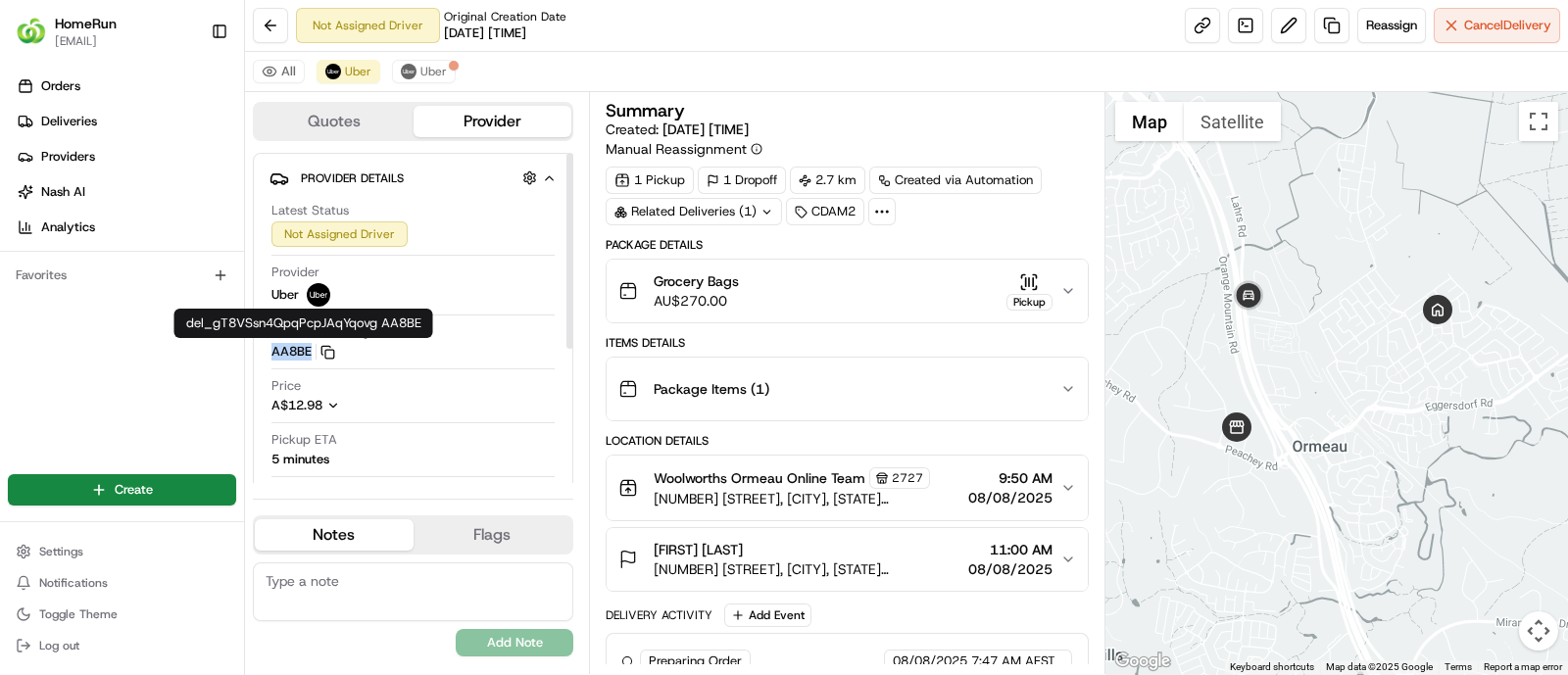 click on "AA8BE Copy  del_gT8VSsn4QpqPcpJAqYqovg AA8BE" at bounding box center (303, 352) 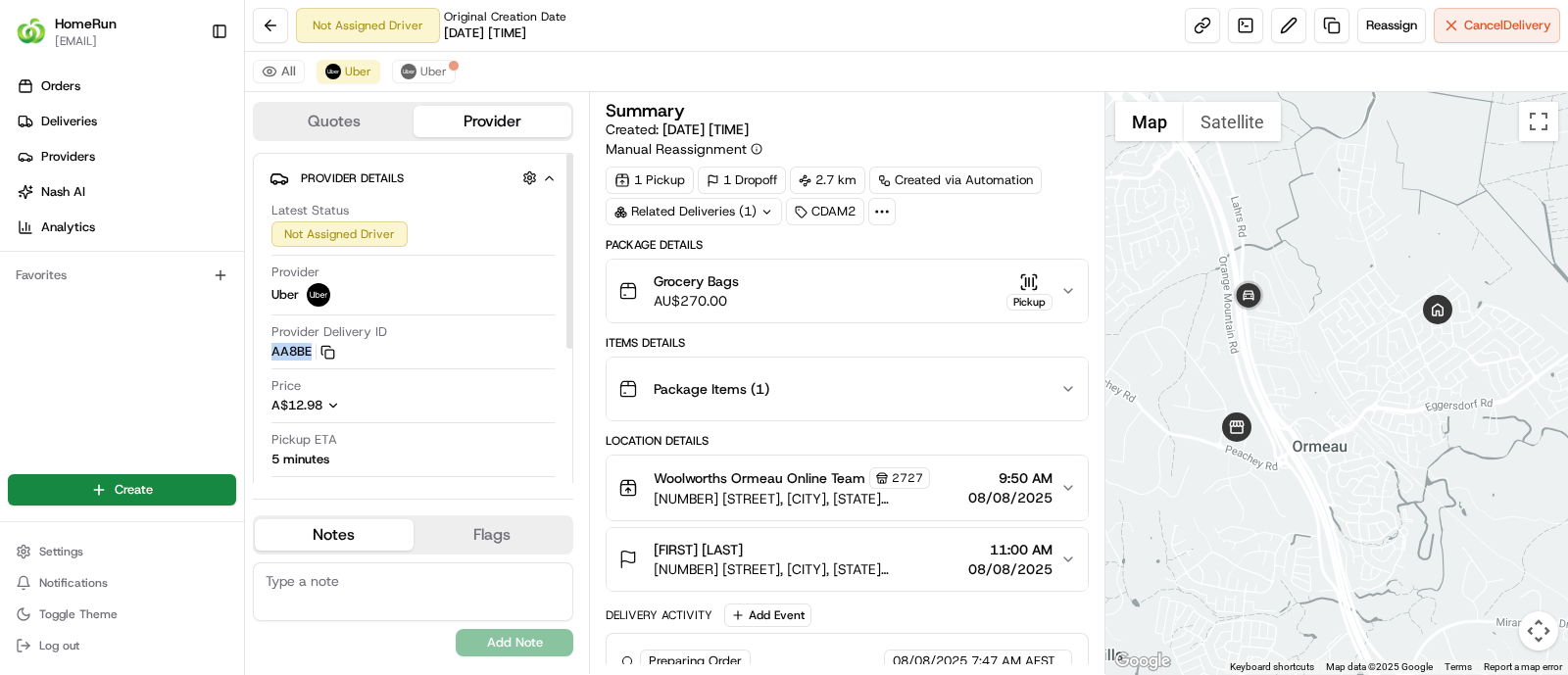 type 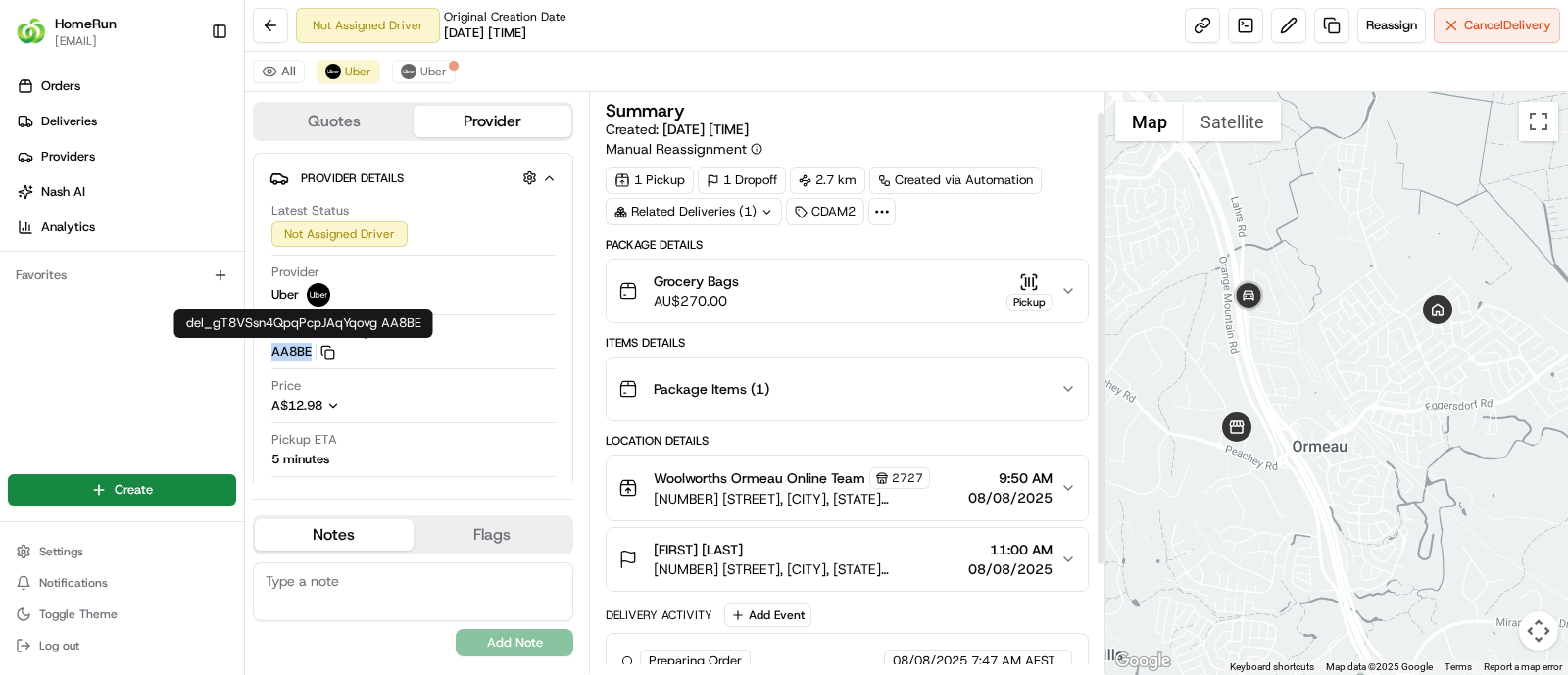 scroll, scrollTop: 0, scrollLeft: 0, axis: both 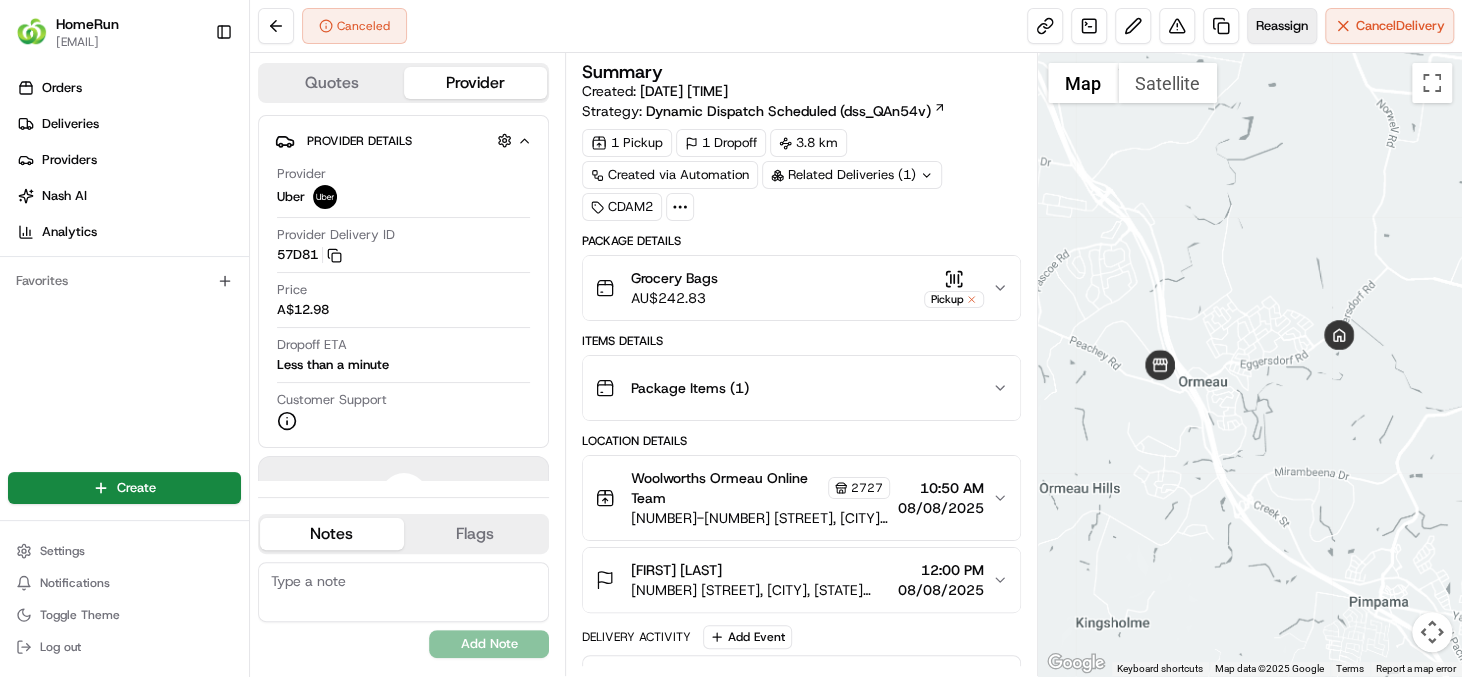 click on "Reassign" at bounding box center [1282, 26] 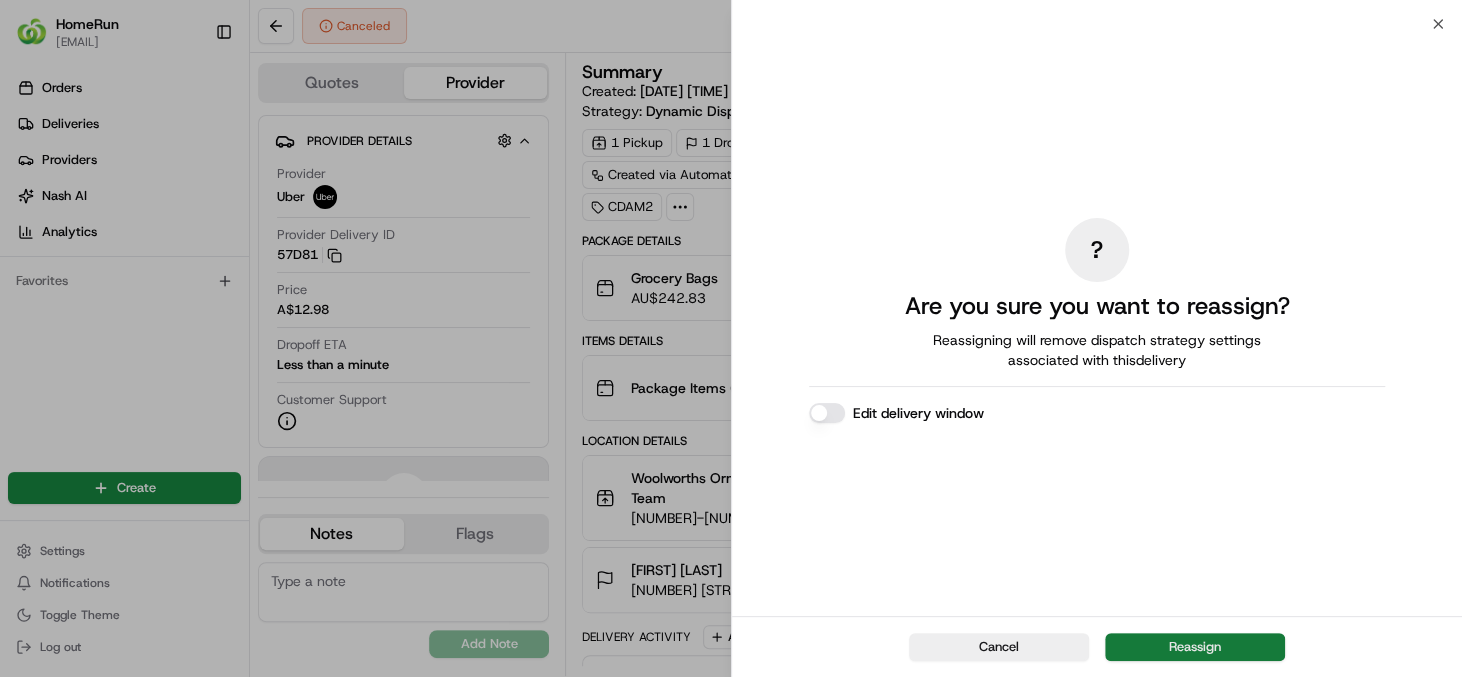 click on "Reassign" at bounding box center (1195, 647) 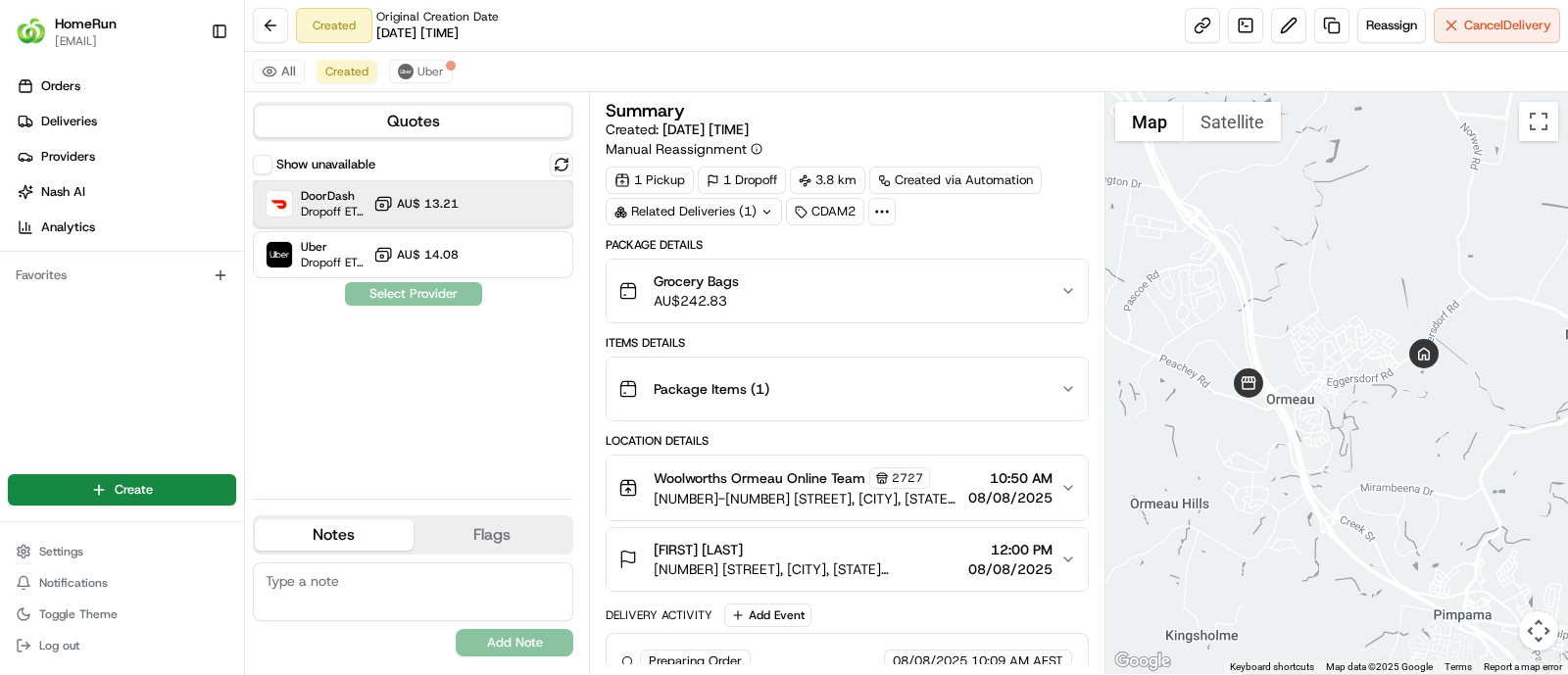 click on "Dropoff ETA   1 hour" at bounding box center [333, 212] 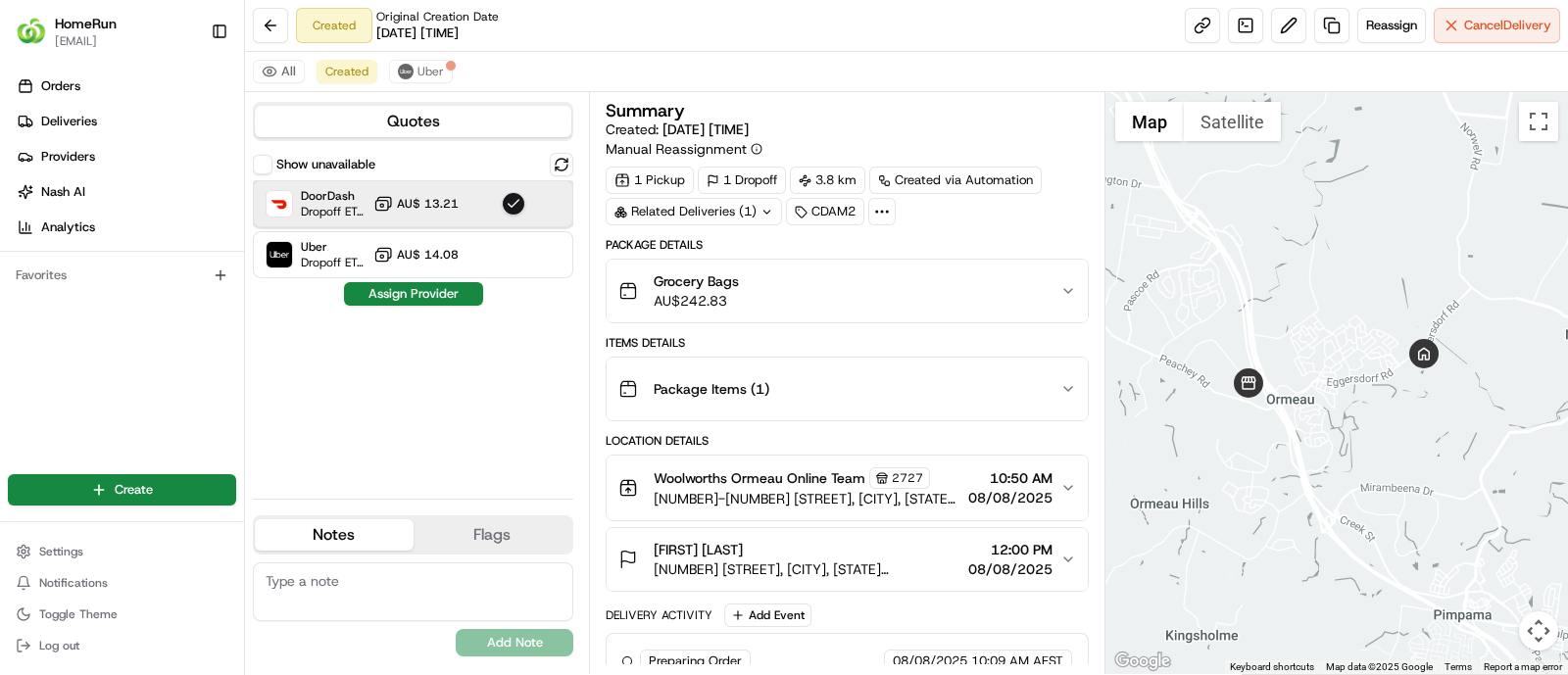 click on "Dropoff ETA   1 hour" at bounding box center (333, 212) 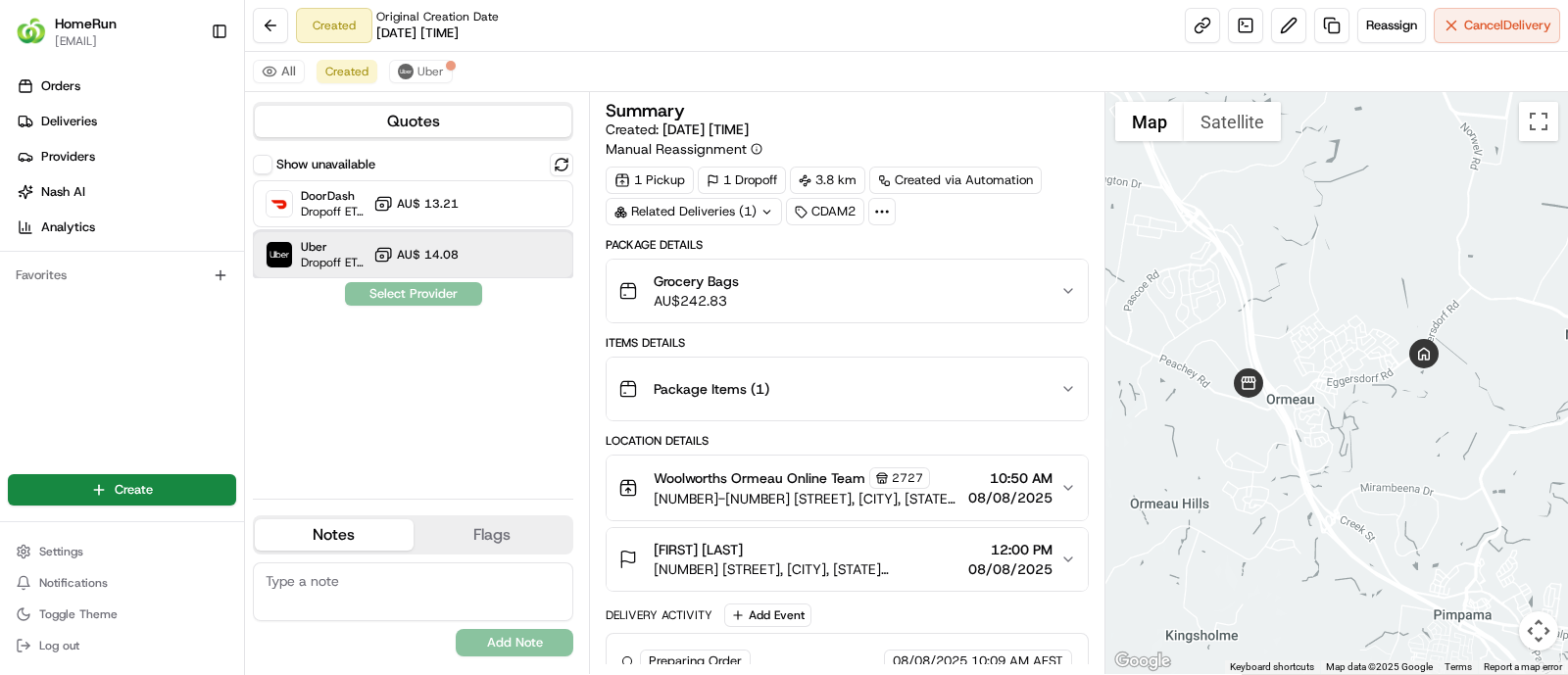 click on "Uber" at bounding box center (333, 247) 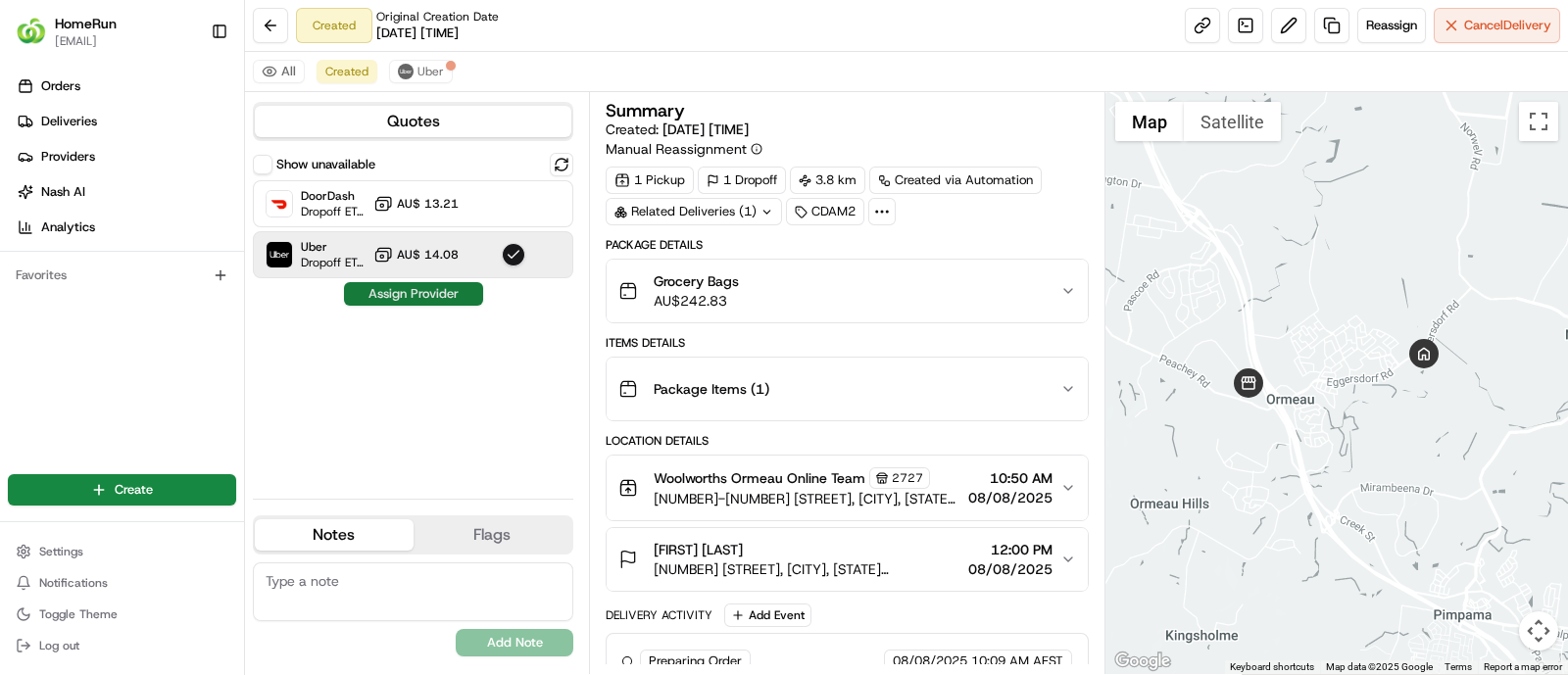 click on "Assign Provider" at bounding box center (414, 294) 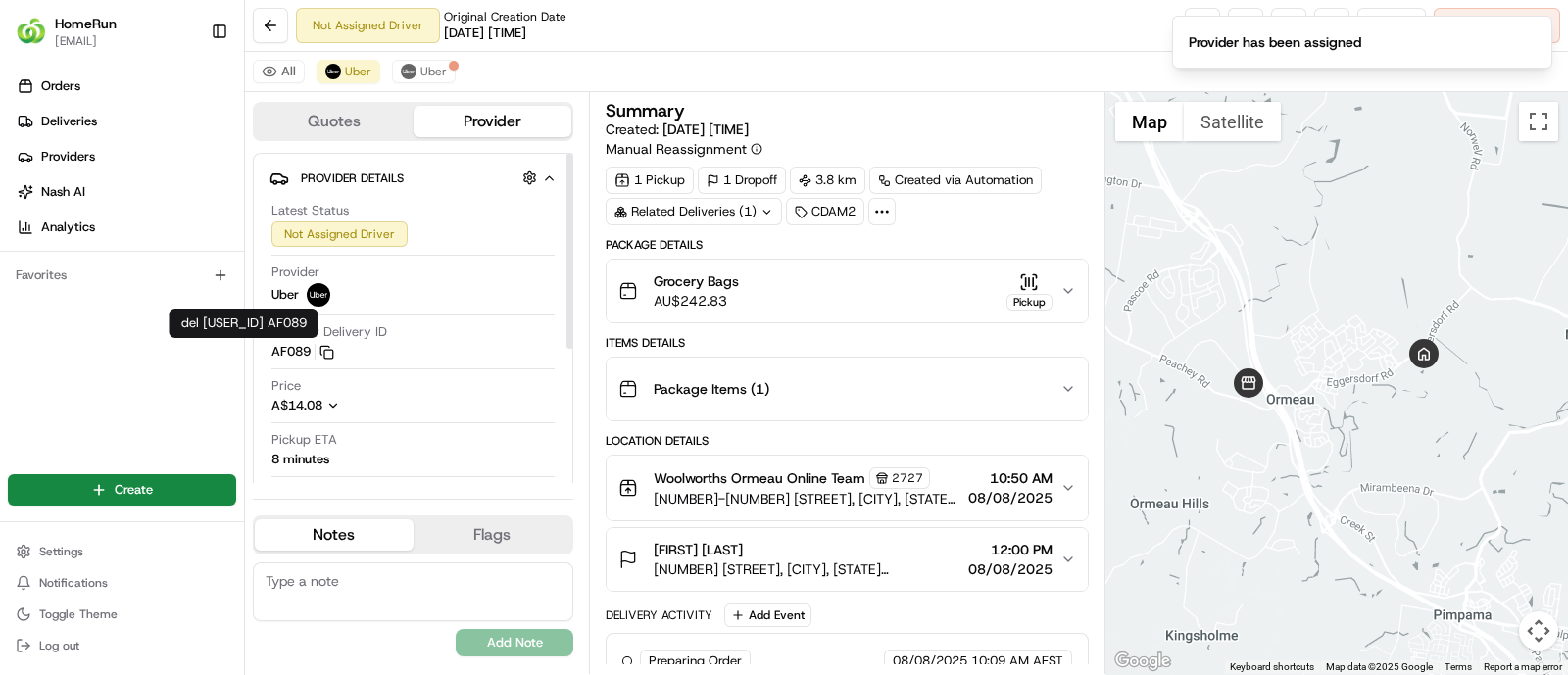 click on "AF089 Copy  del_m6RPYWy4S5y53AyYLzrwiQ AF089" at bounding box center (303, 352) 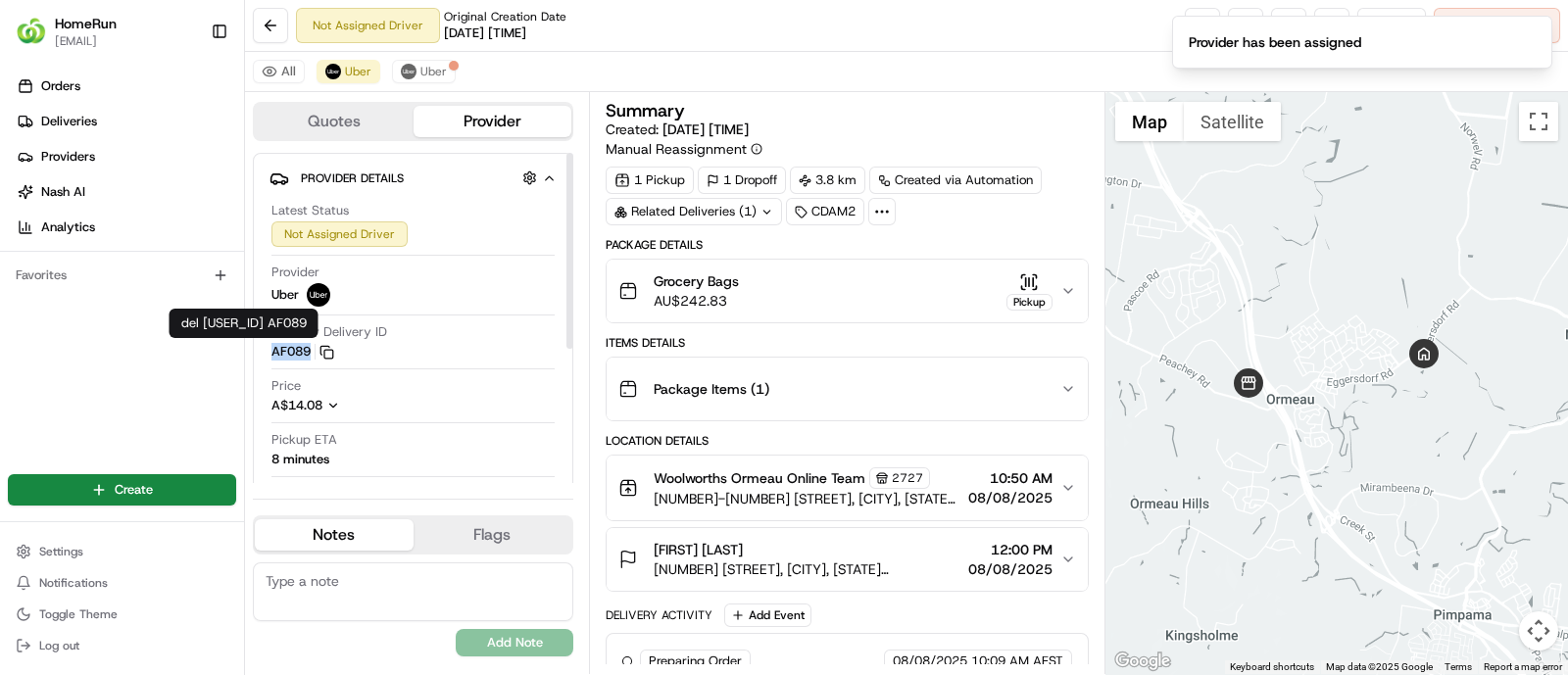 click on "AF089 Copy  del_m6RPYWy4S5y53AyYLzrwiQ AF089" at bounding box center [303, 352] 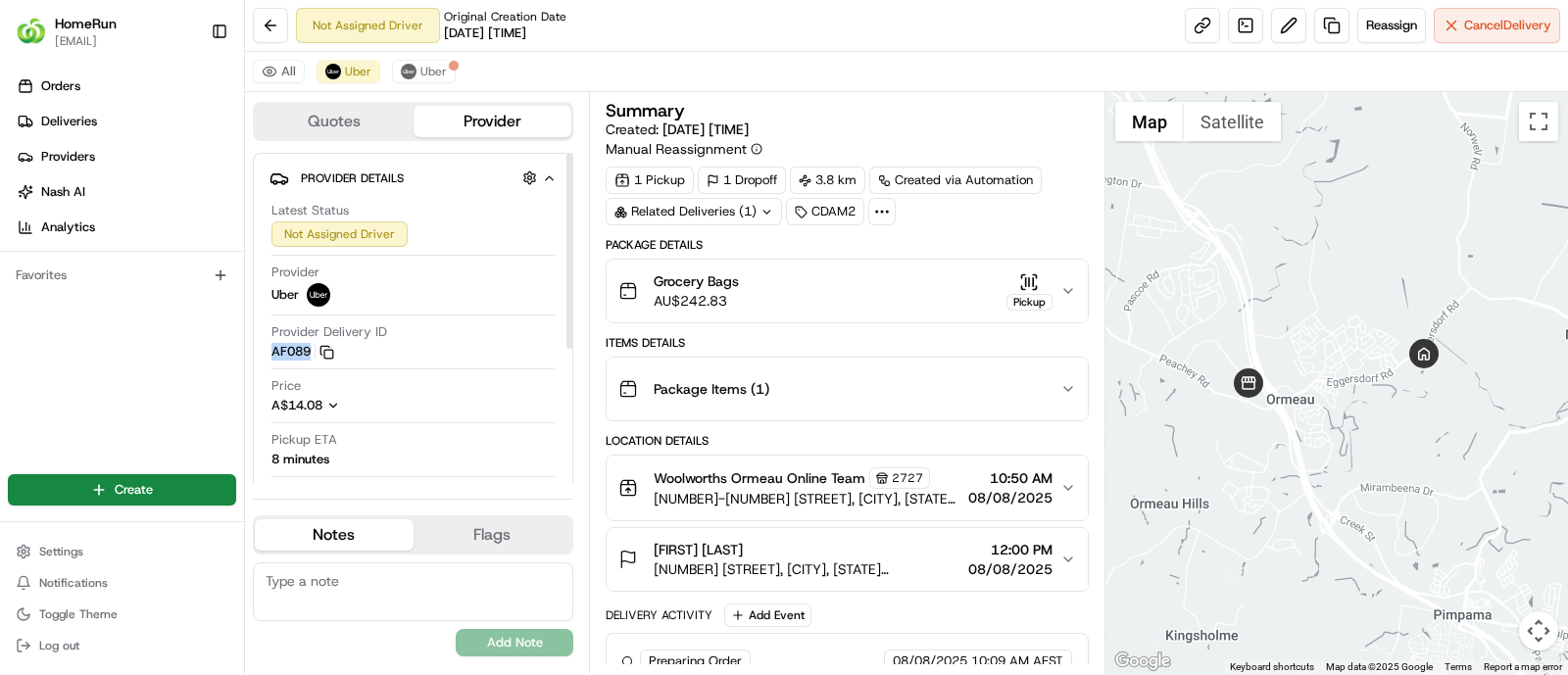 type 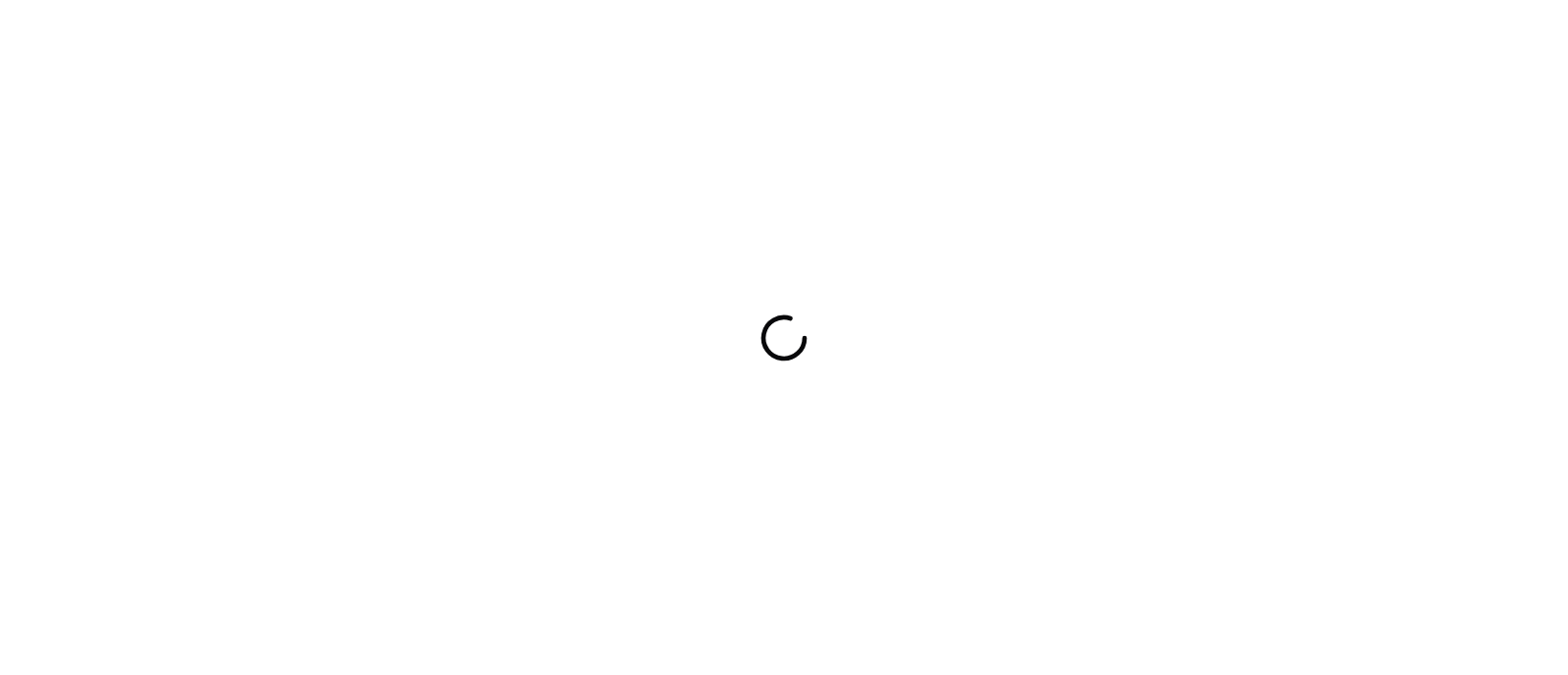 scroll, scrollTop: 0, scrollLeft: 0, axis: both 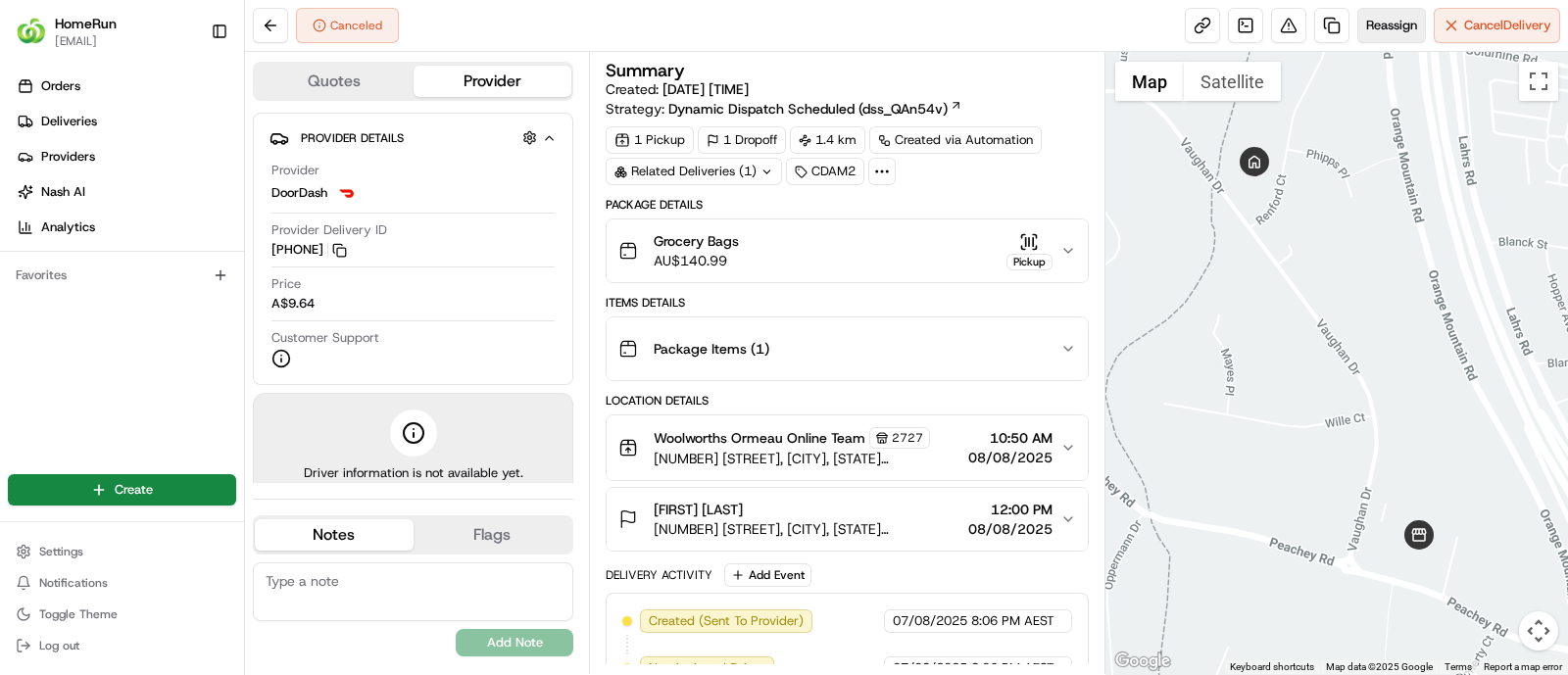 click on "Reassign" at bounding box center (1392, 25) 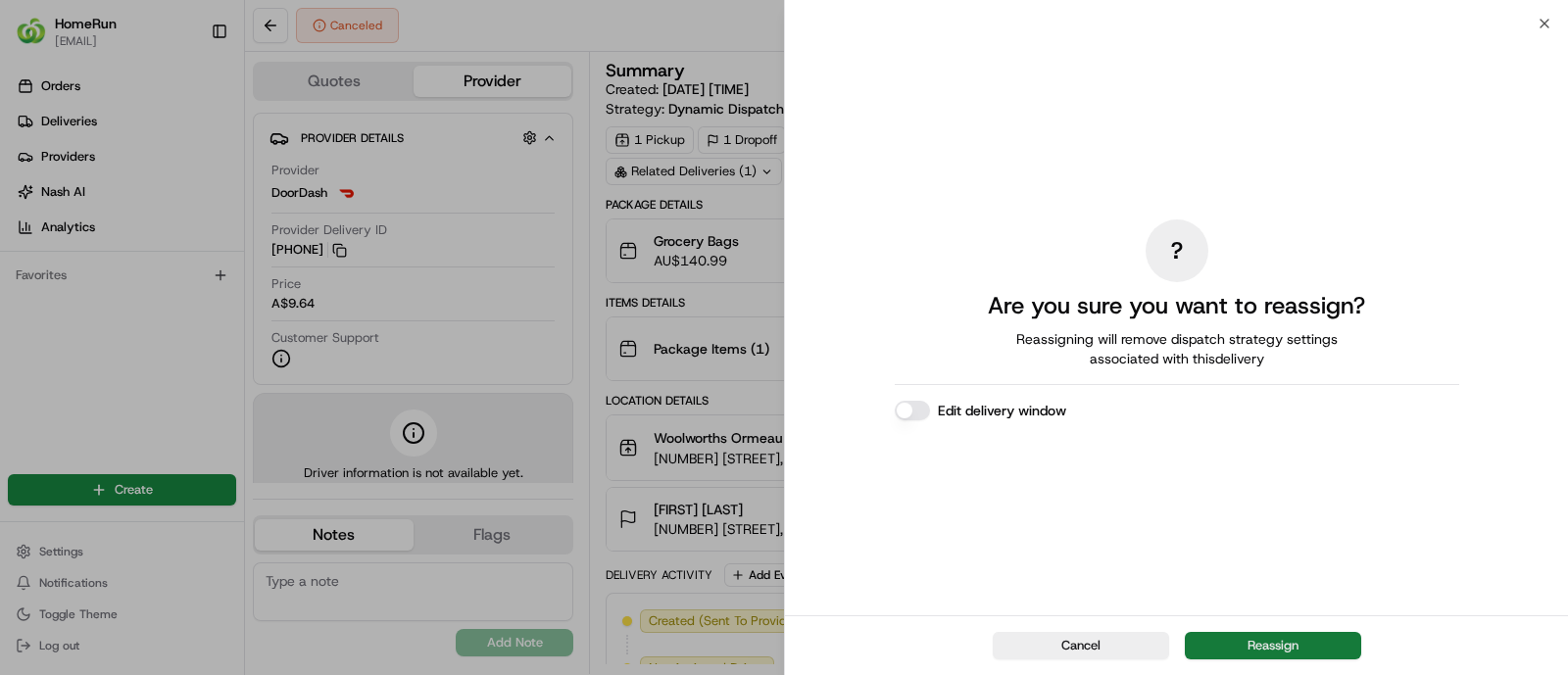 click on "Reassign" at bounding box center [1273, 646] 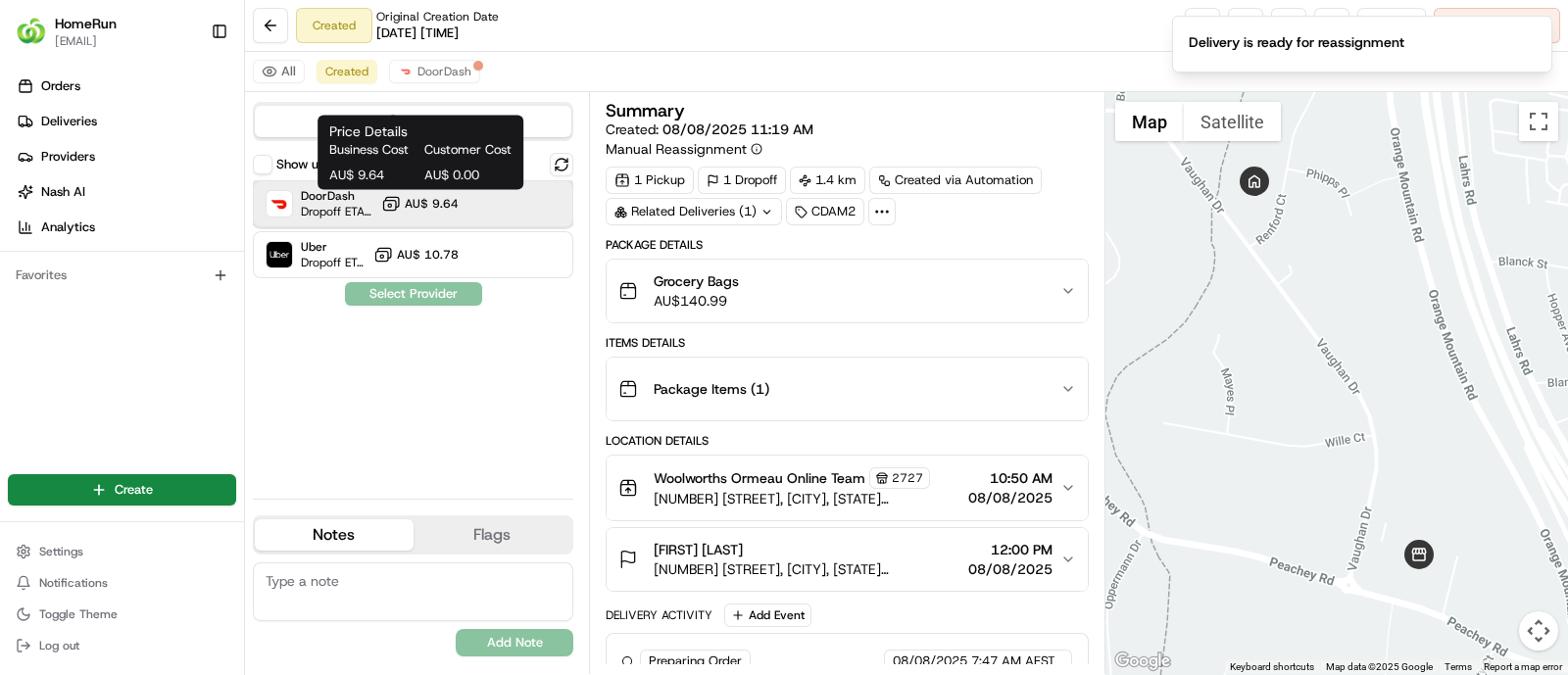 click on "DoorDash Dropoff ETA   55 minutes AU$   9.64" at bounding box center [413, 204] 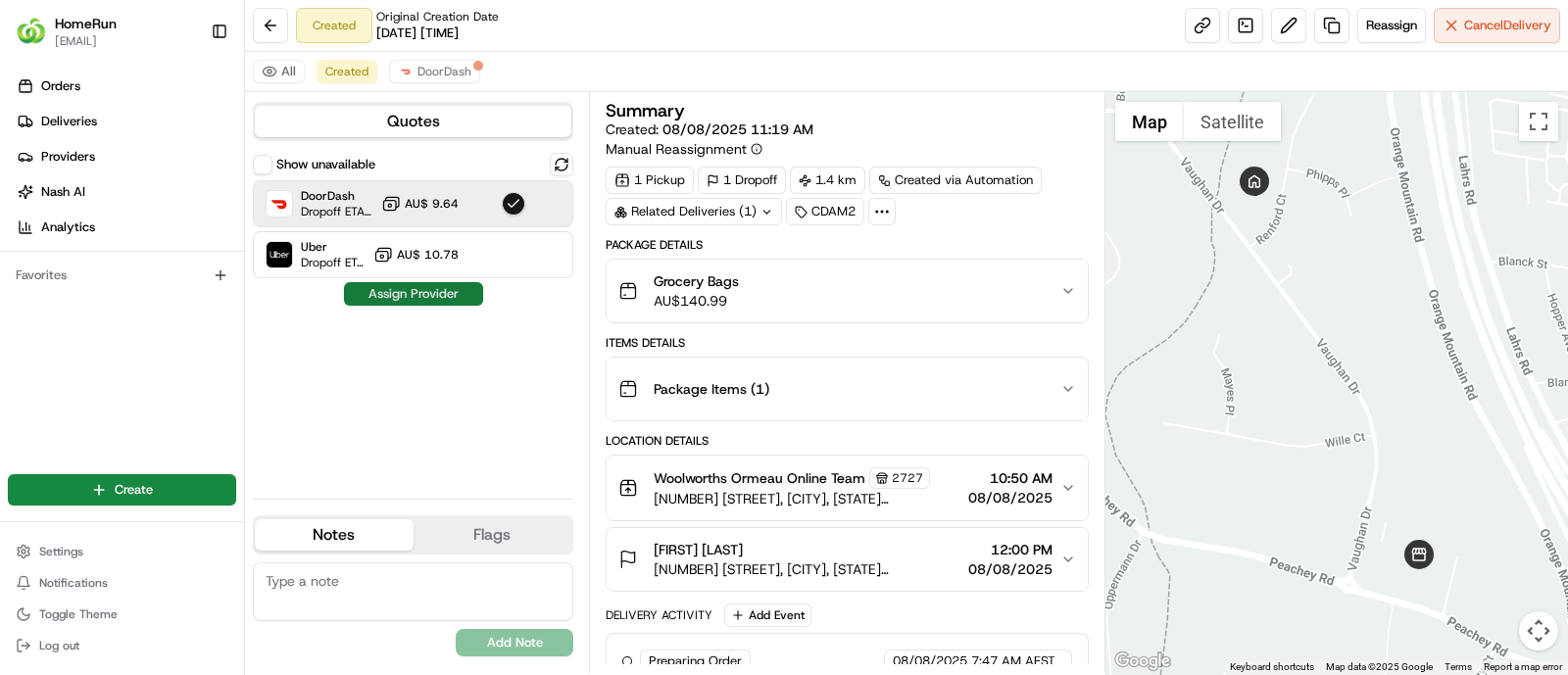 click on "Assign Provider" at bounding box center (414, 294) 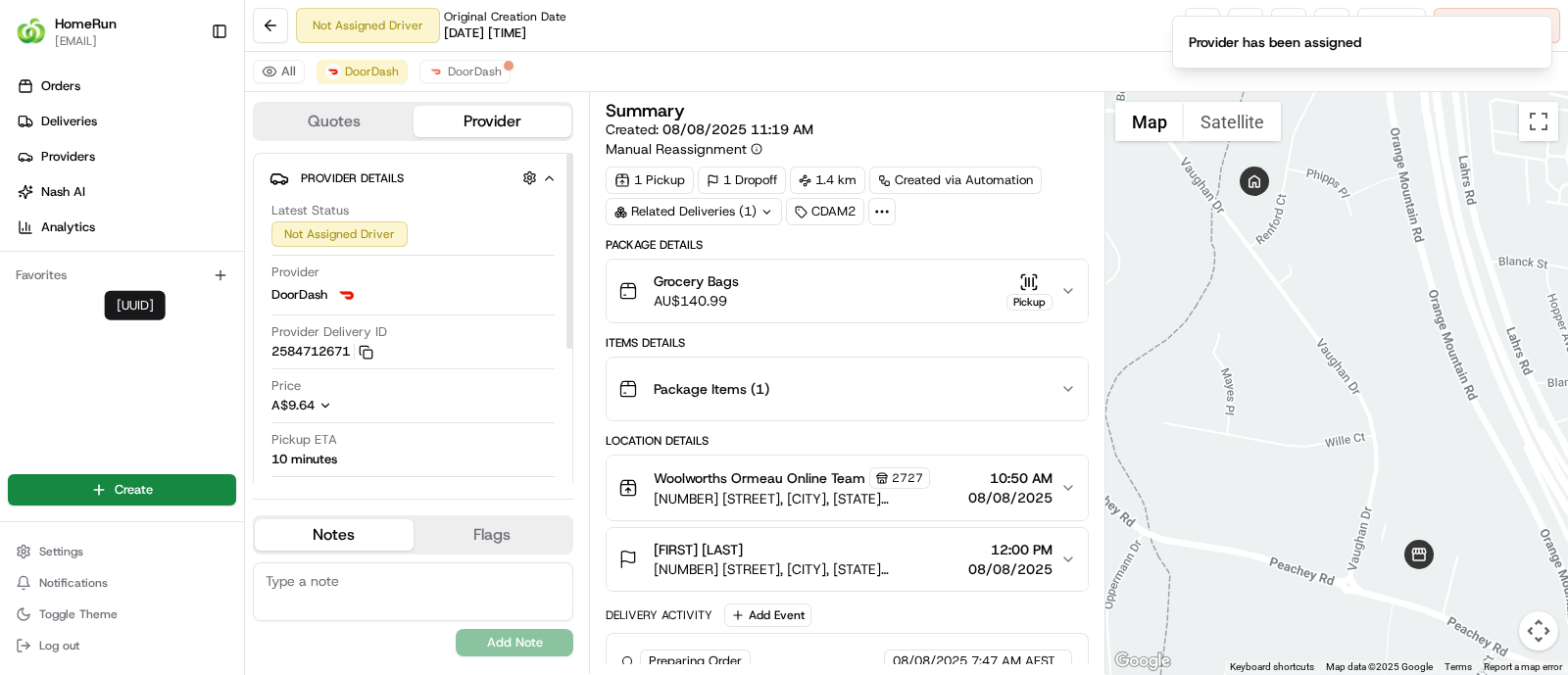 click on "2584712671 Copy  0c98d5db-956e-4502-b5bb-4402b2e93a63_scheduled_2584712671" at bounding box center (322, 352) 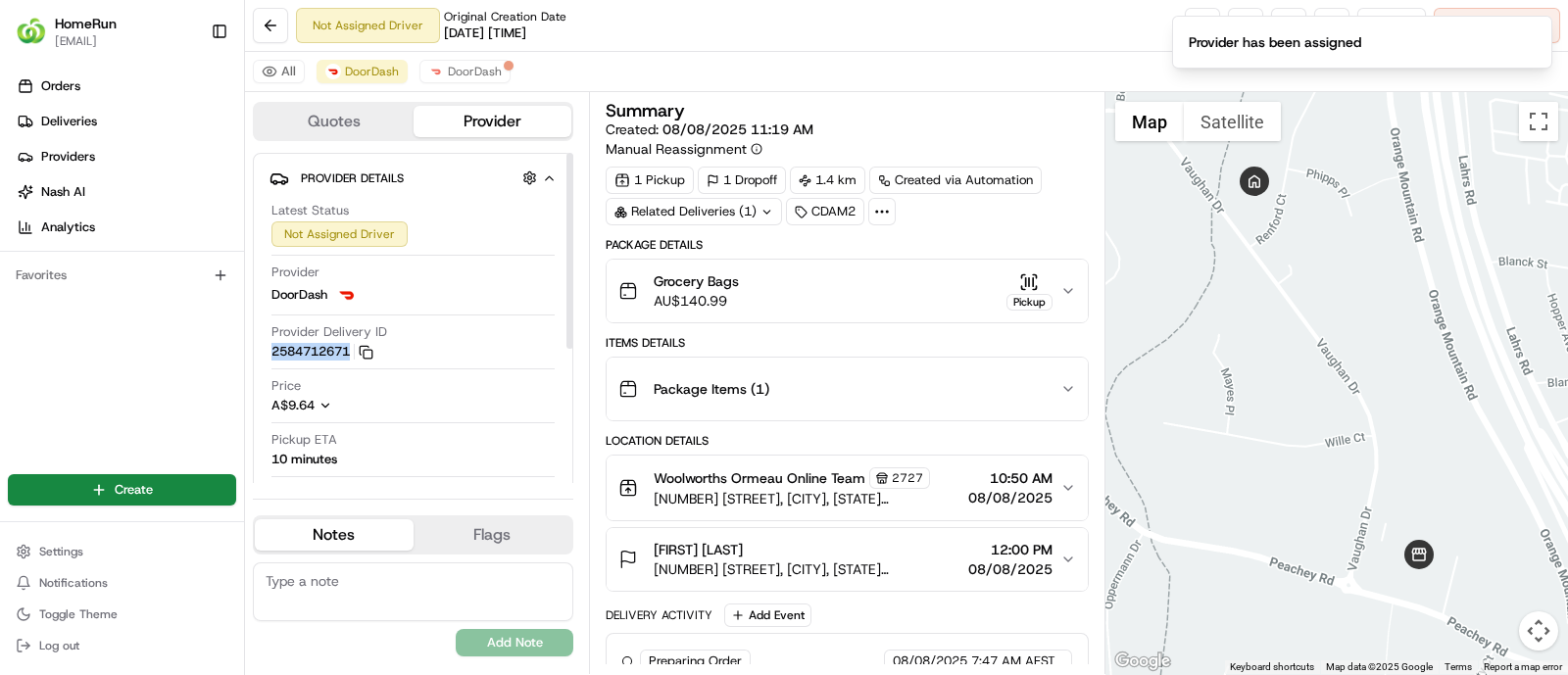 click on "2584712671 Copy  0c98d5db-956e-4502-b5bb-4402b2e93a63_scheduled_2584712671" at bounding box center [322, 352] 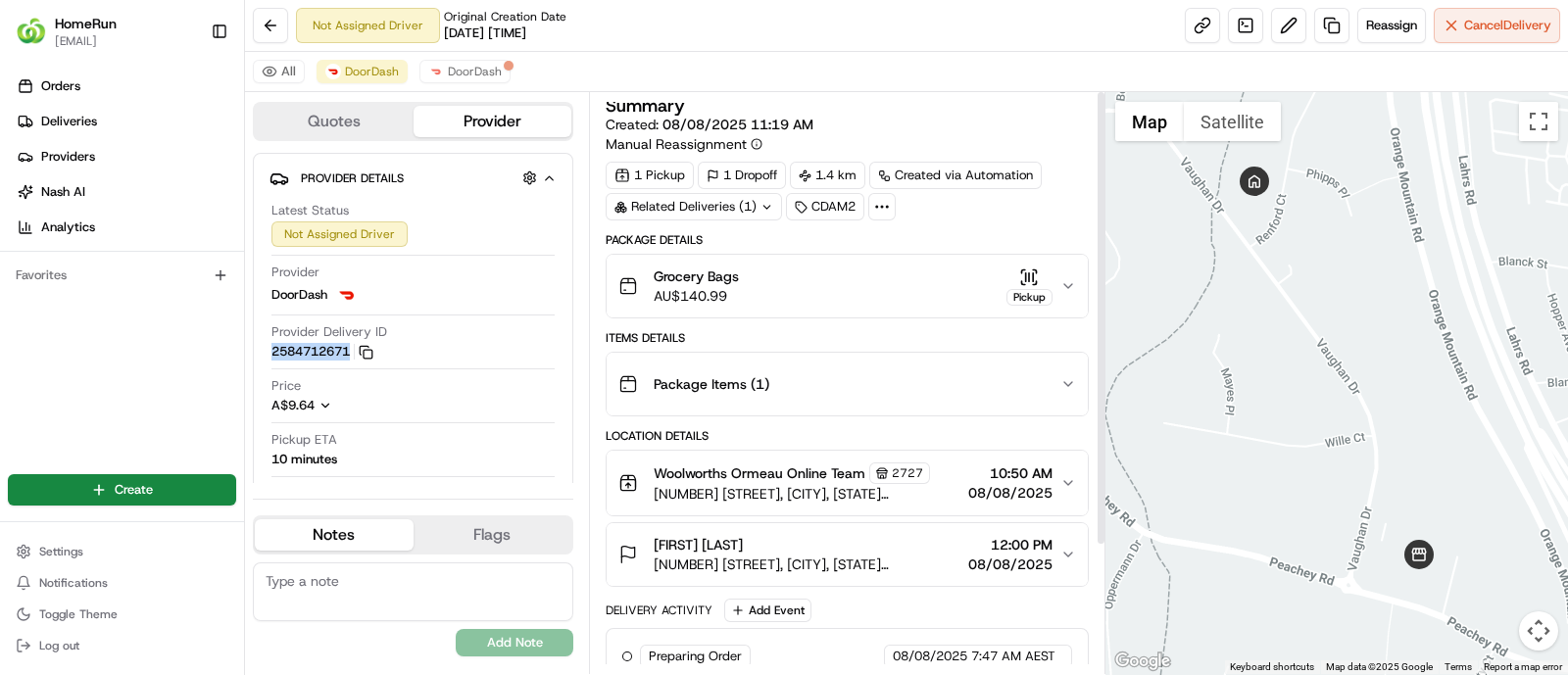 scroll, scrollTop: 0, scrollLeft: 0, axis: both 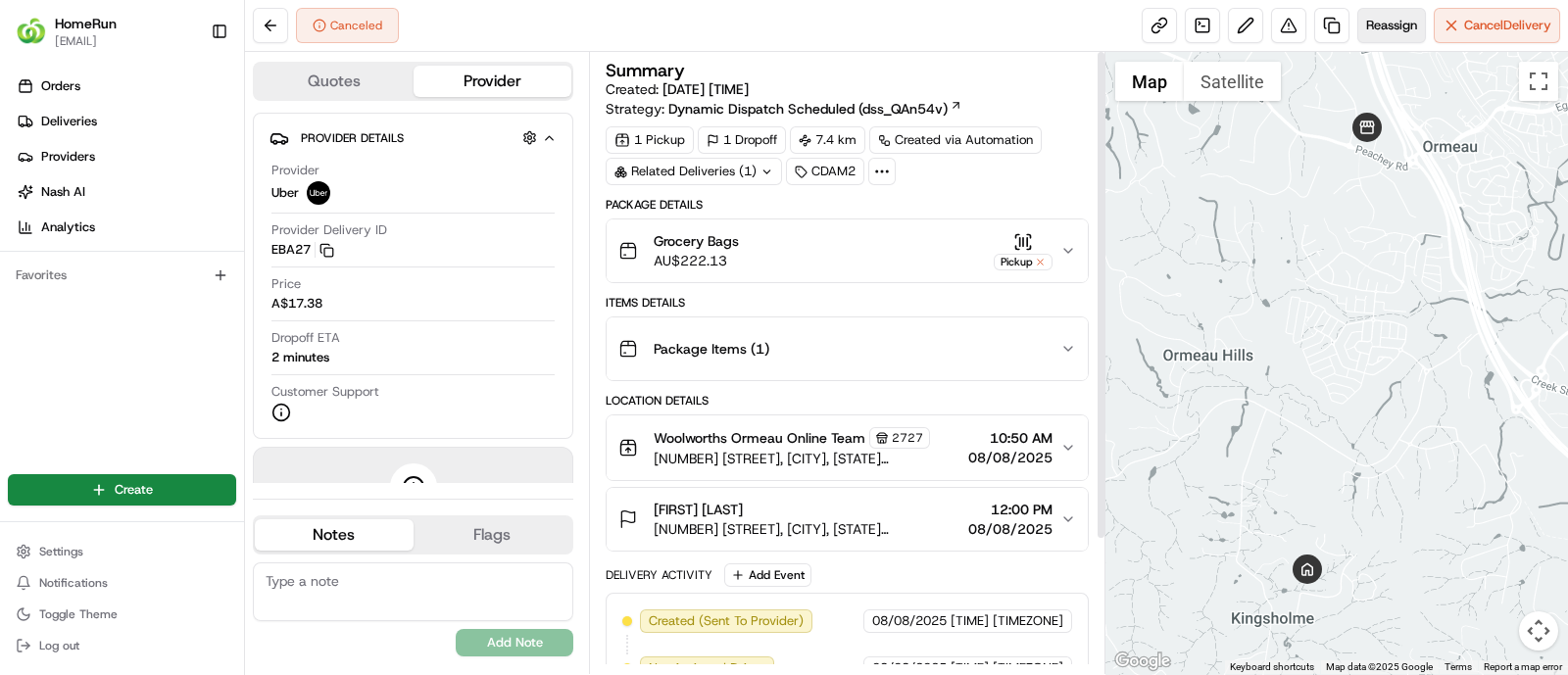 click on "Reassign" at bounding box center (1392, 25) 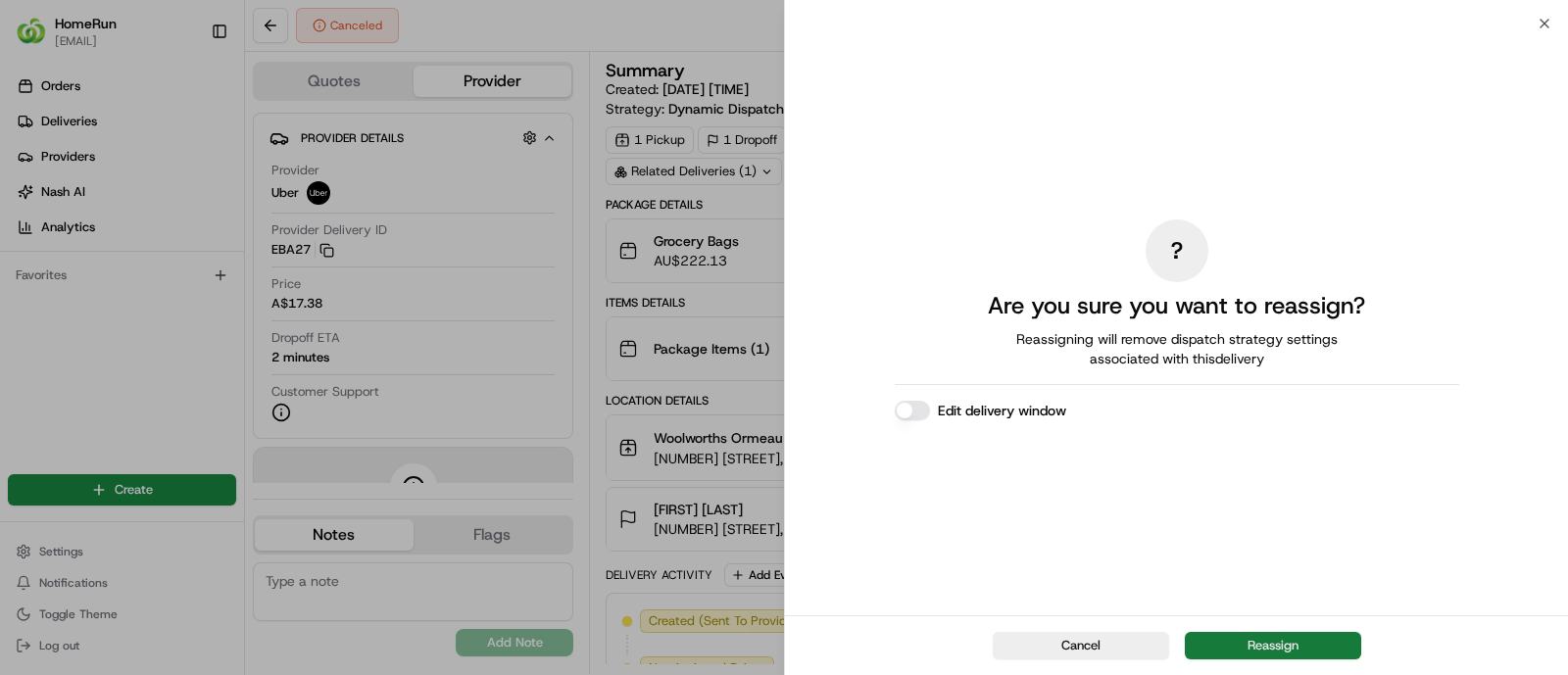 click on "Reassign" at bounding box center [1273, 646] 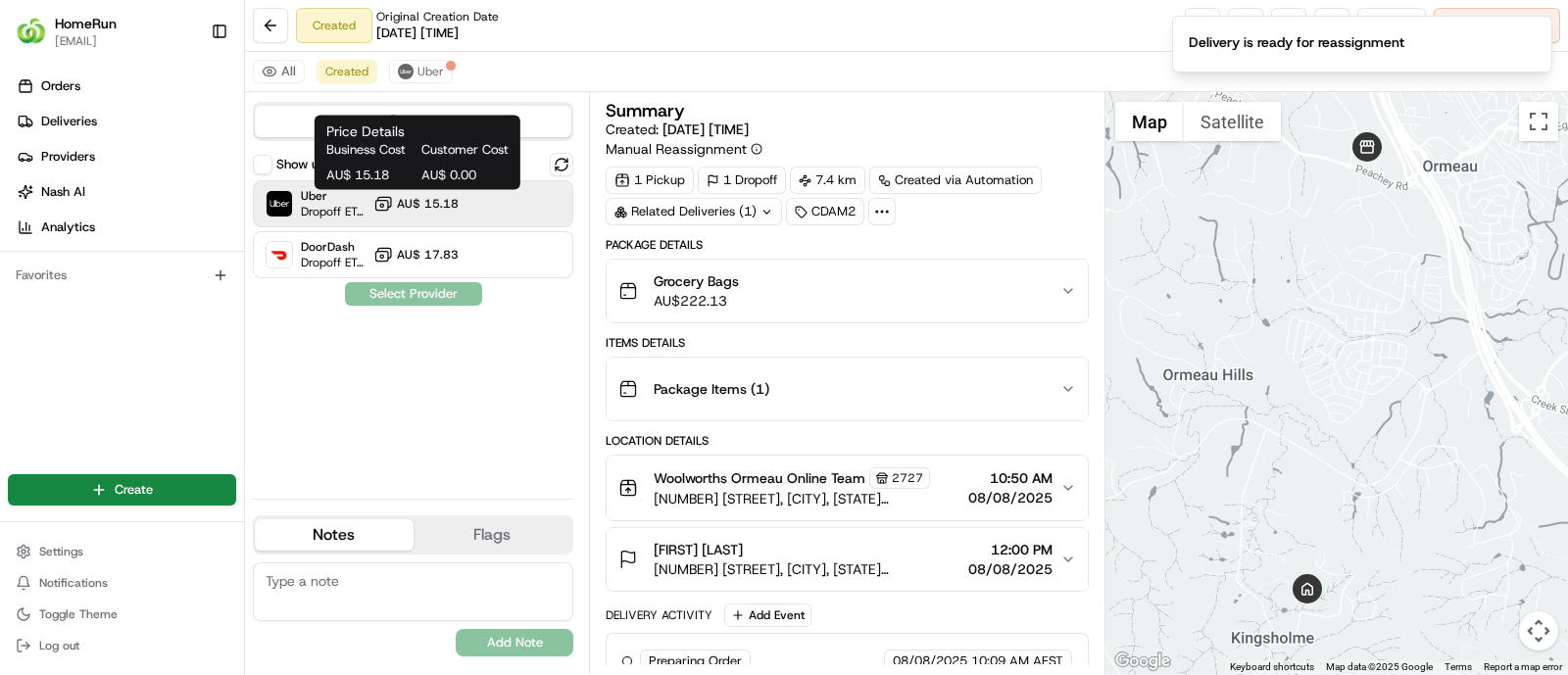 click on "AU$   15.18" at bounding box center (427, 204) 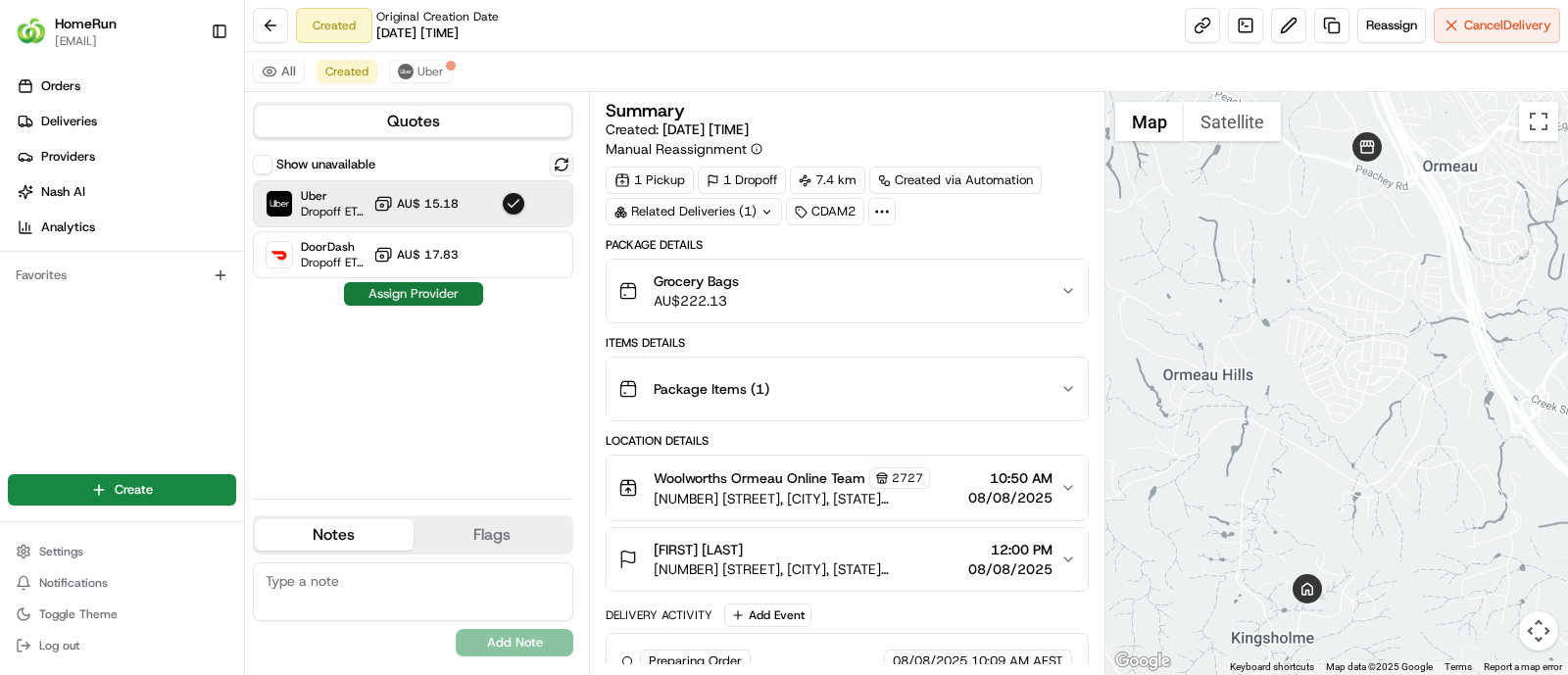 click on "Assign Provider" at bounding box center [414, 294] 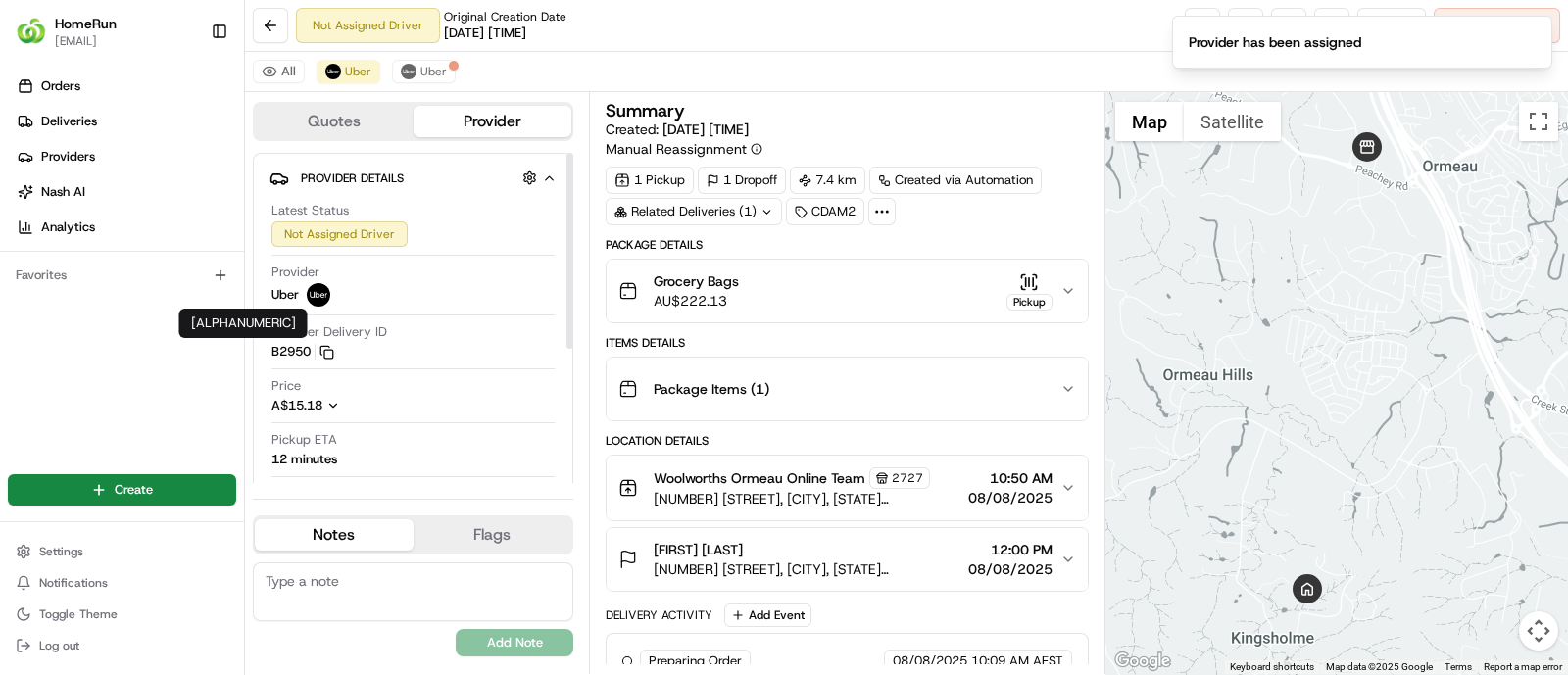 click on "B2950 Copy  del_ka_4FjhjT0Gp4n1AiYspUA B2950" at bounding box center [303, 352] 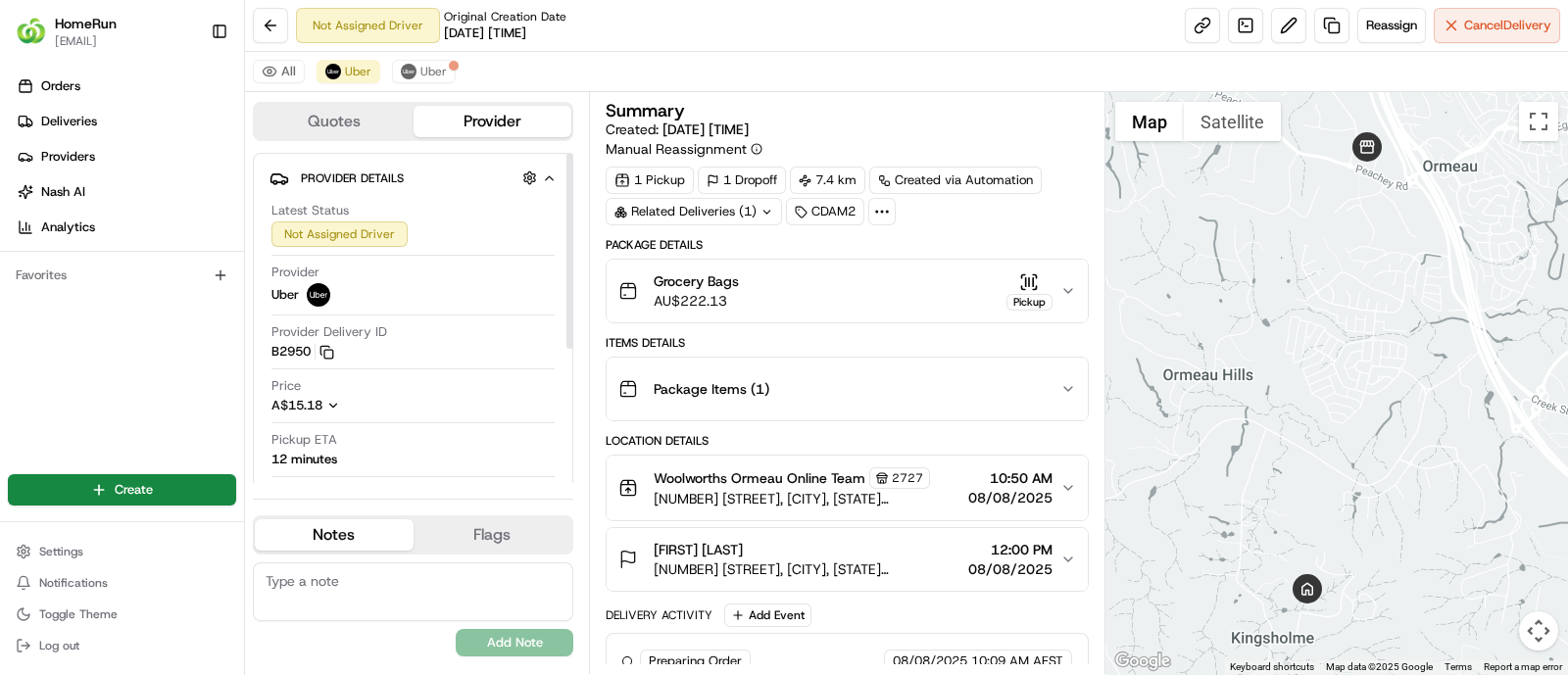 click on "B2950 Copy  del_ka_4FjhjT0Gp4n1AiYspUA B2950" at bounding box center [303, 352] 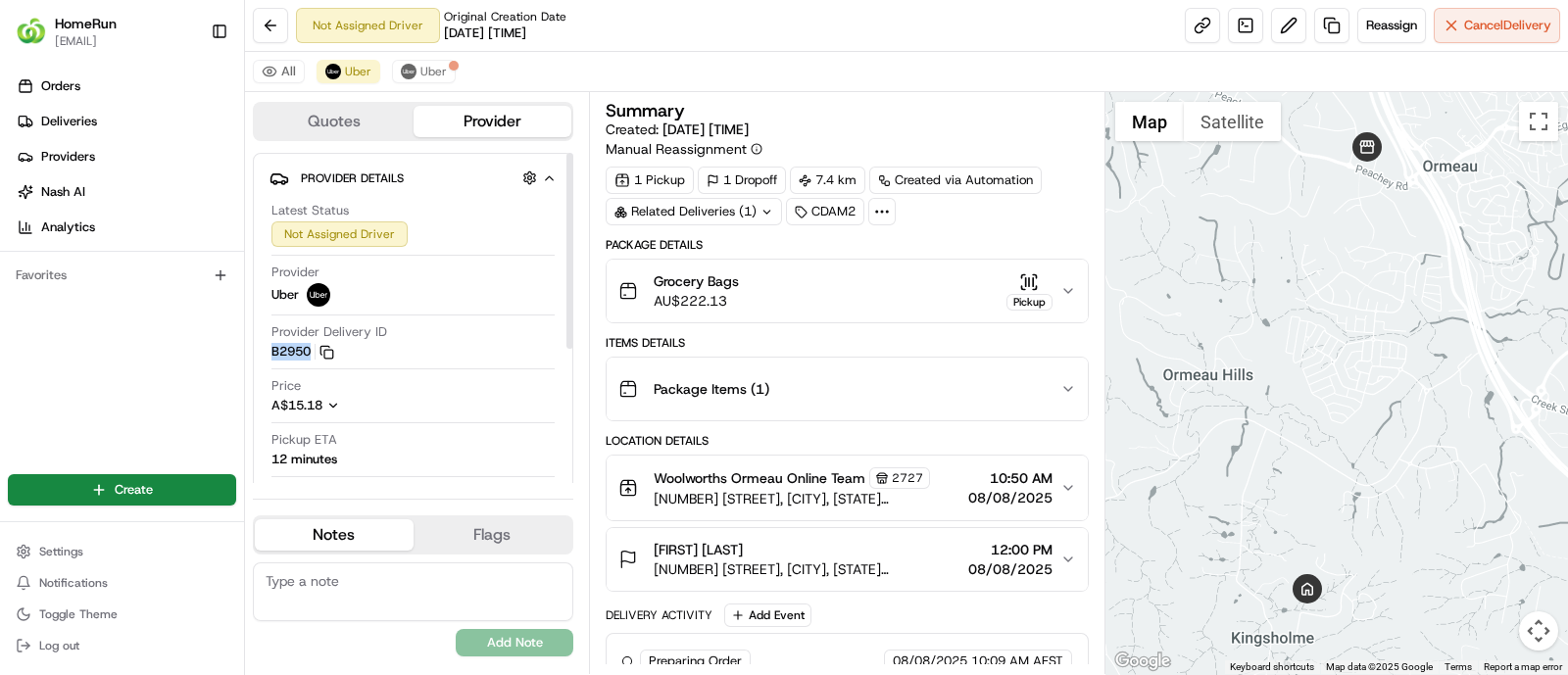 click on "B2950 Copy  del_ka_4FjhjT0Gp4n1AiYspUA B2950" at bounding box center (303, 352) 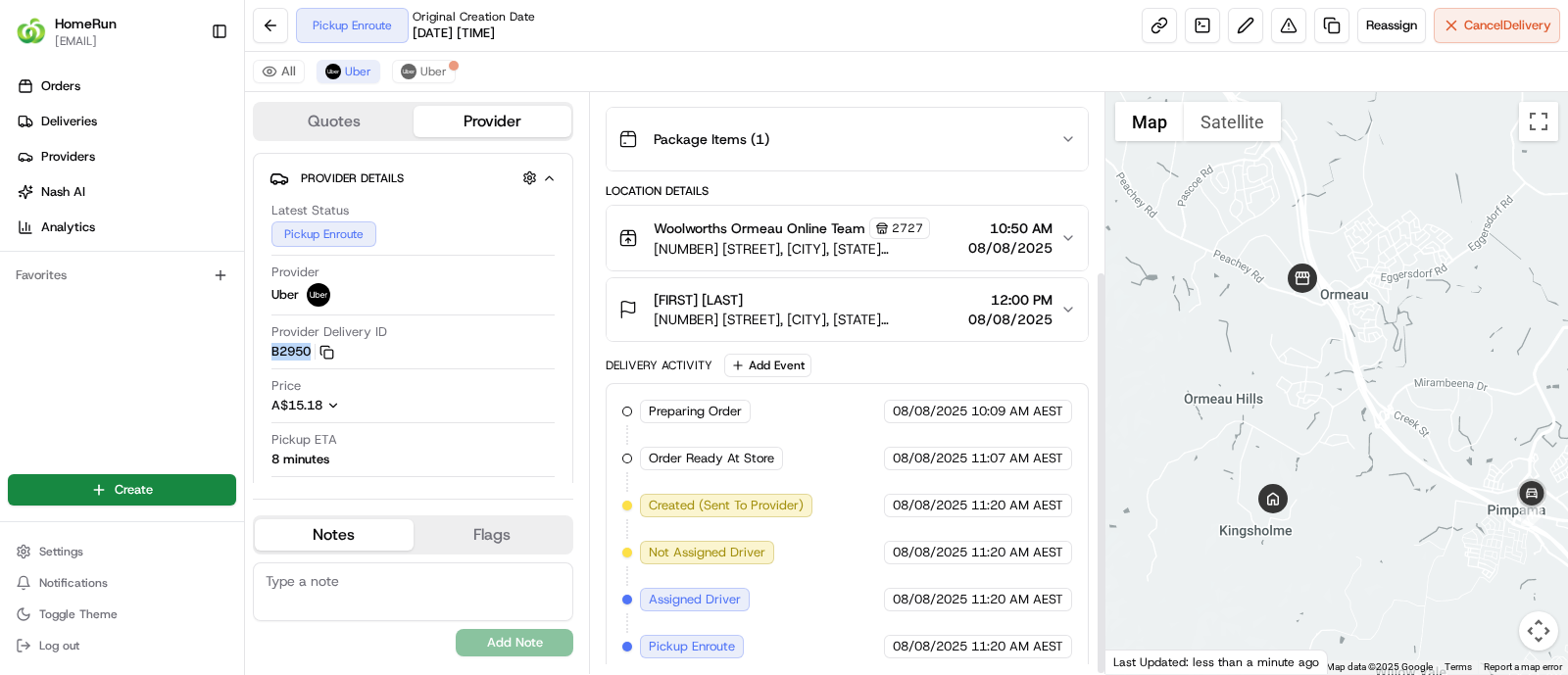 scroll, scrollTop: 255, scrollLeft: 0, axis: vertical 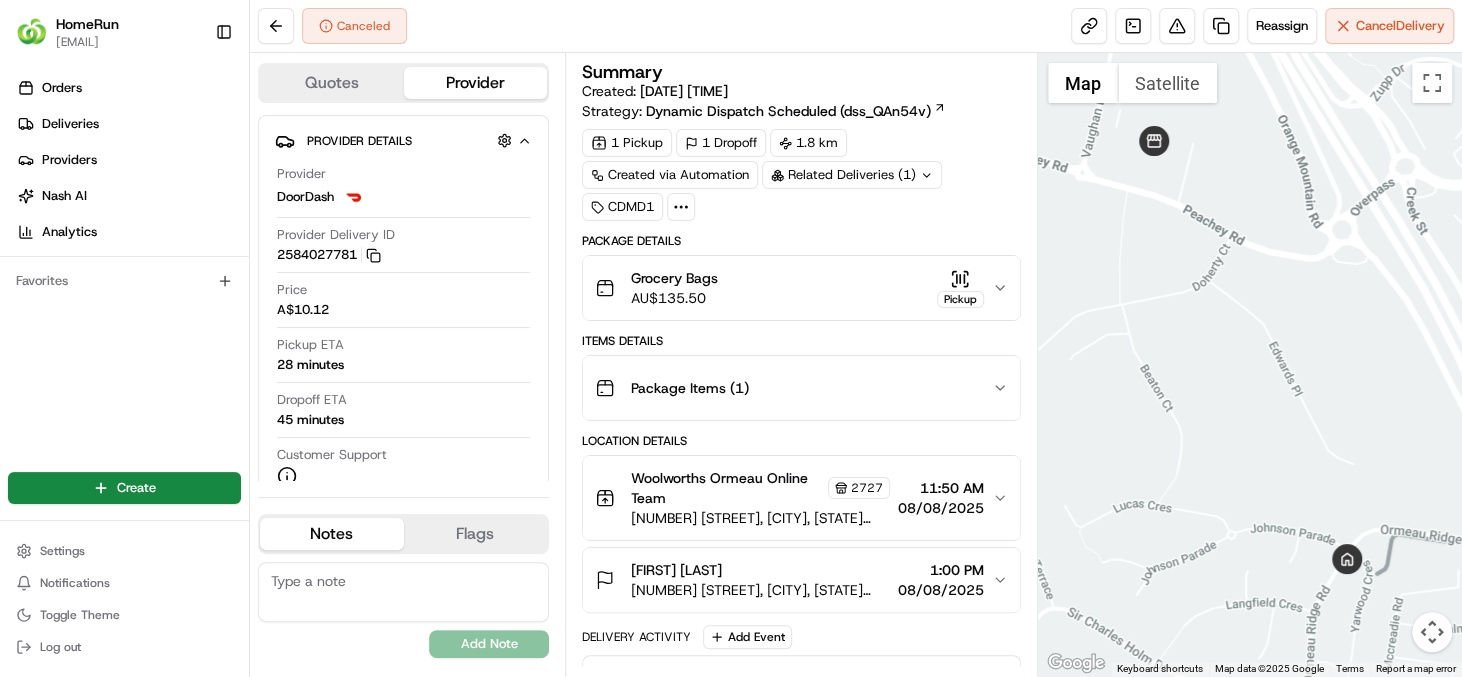 drag, startPoint x: 1439, startPoint y: 0, endPoint x: 840, endPoint y: 232, distance: 642.35895 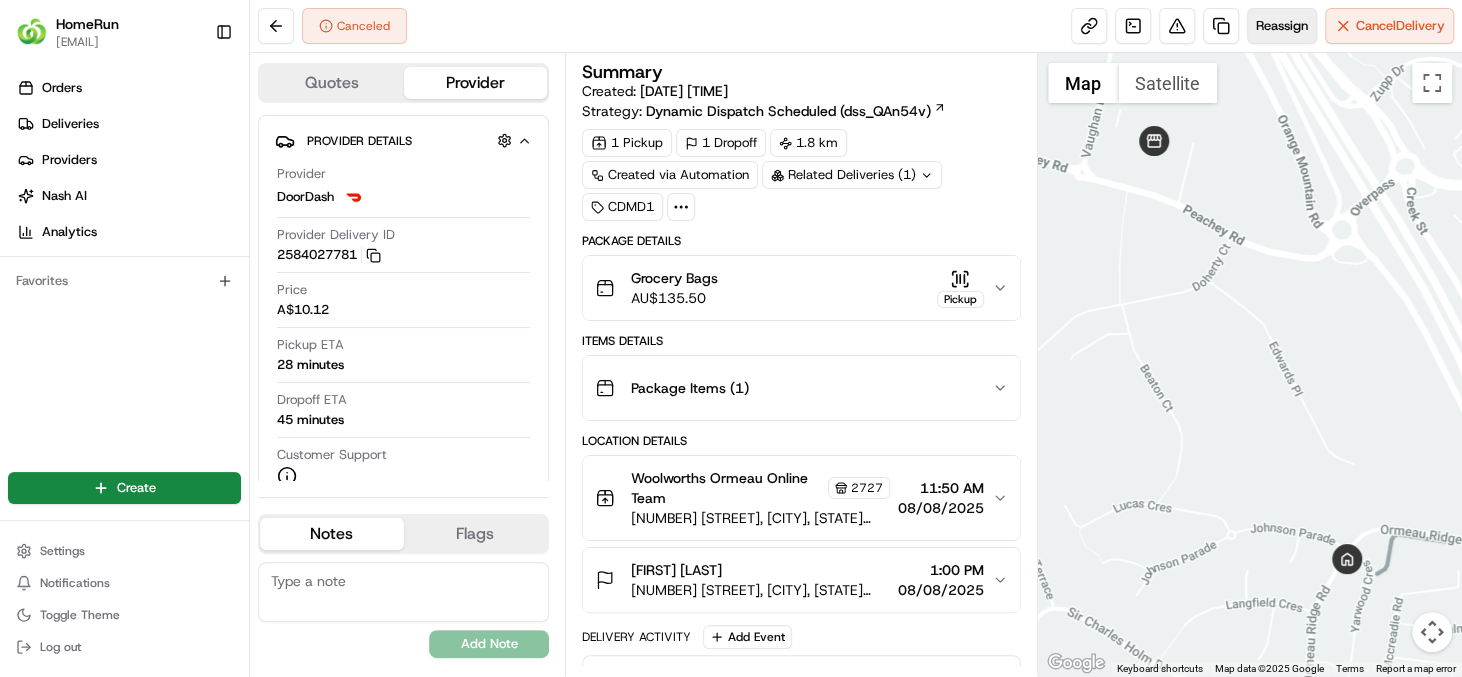click on "Reassign" at bounding box center (1282, 26) 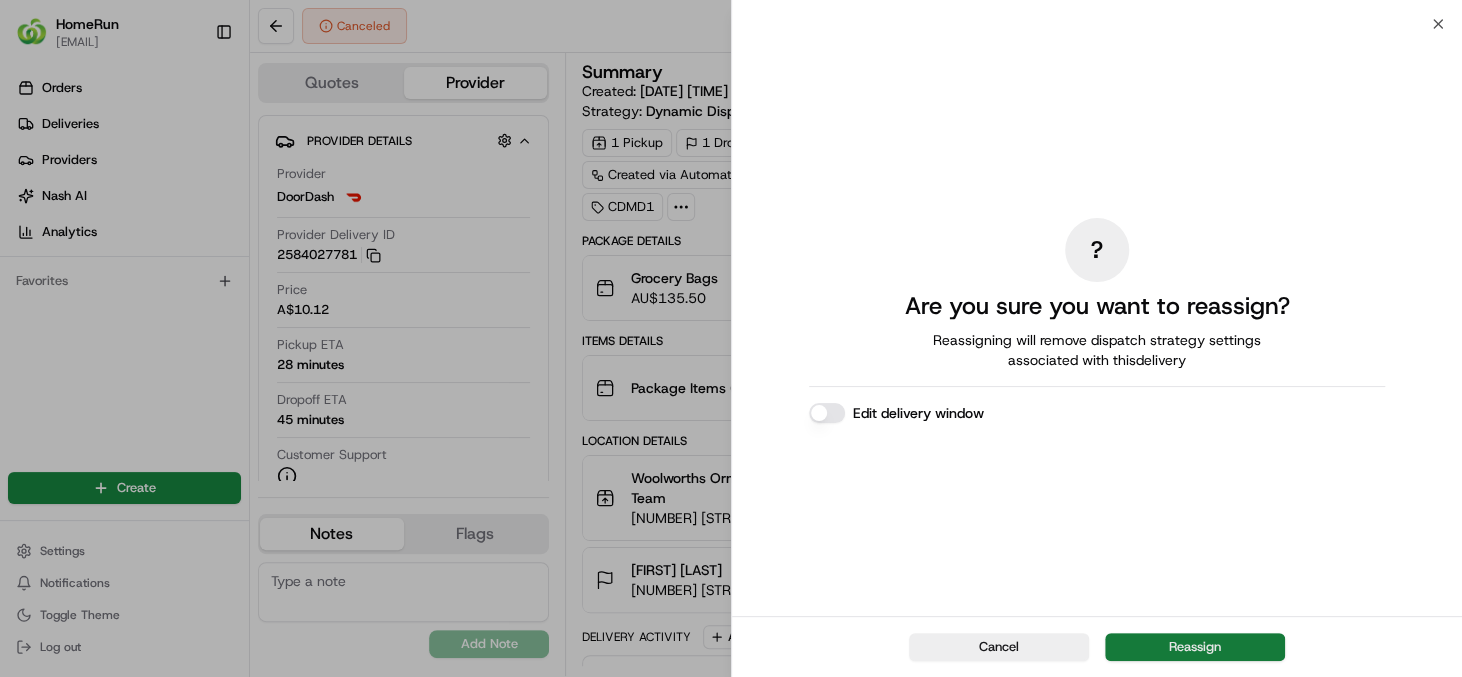 click on "Reassign" at bounding box center (1195, 647) 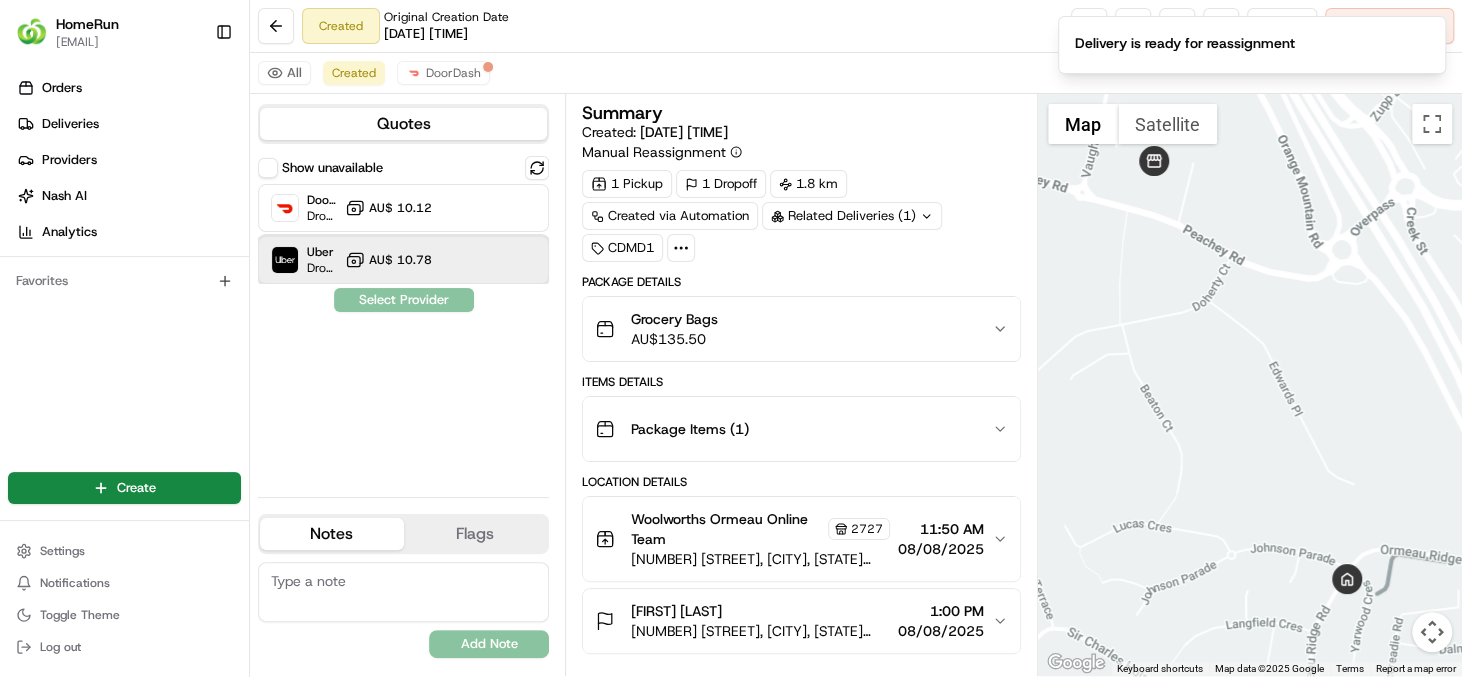 click on "Uber Dropoff ETA   57 minutes AU$   10.78" at bounding box center [403, 260] 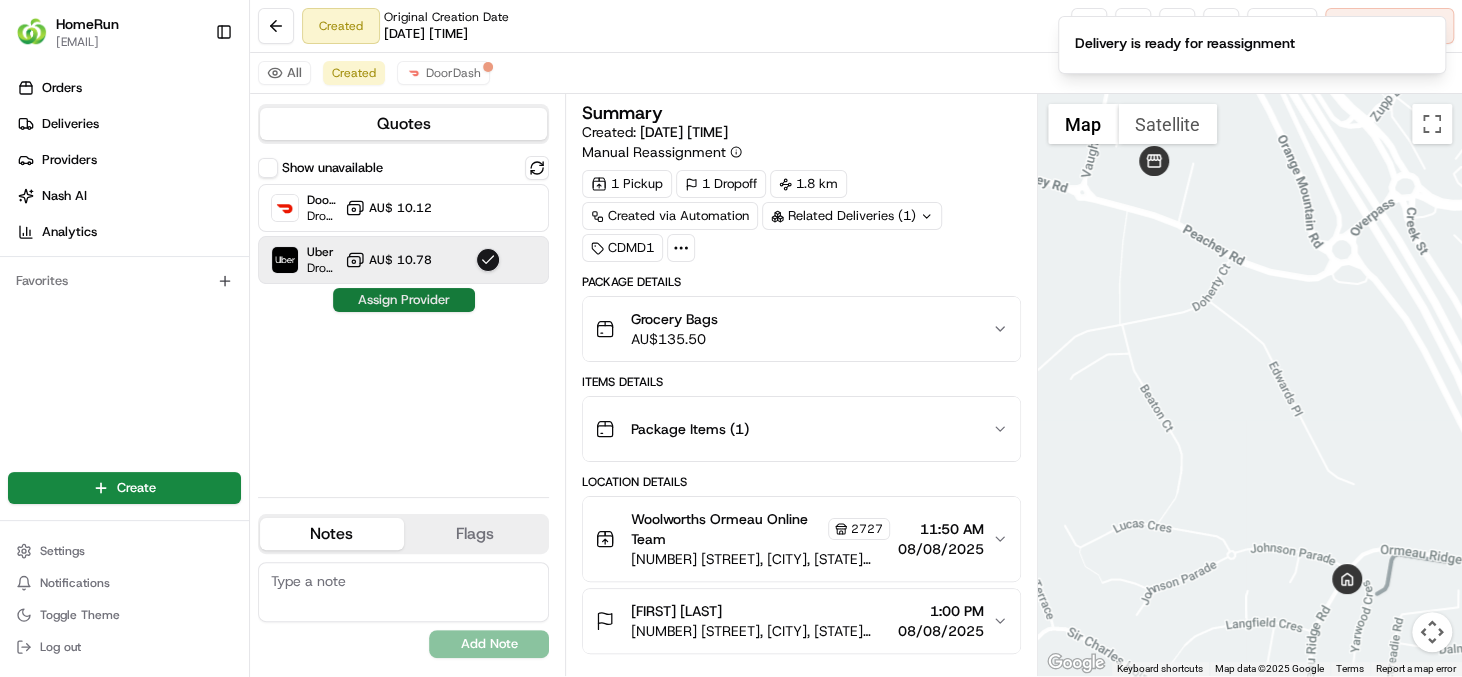 click on "Assign Provider" at bounding box center (404, 300) 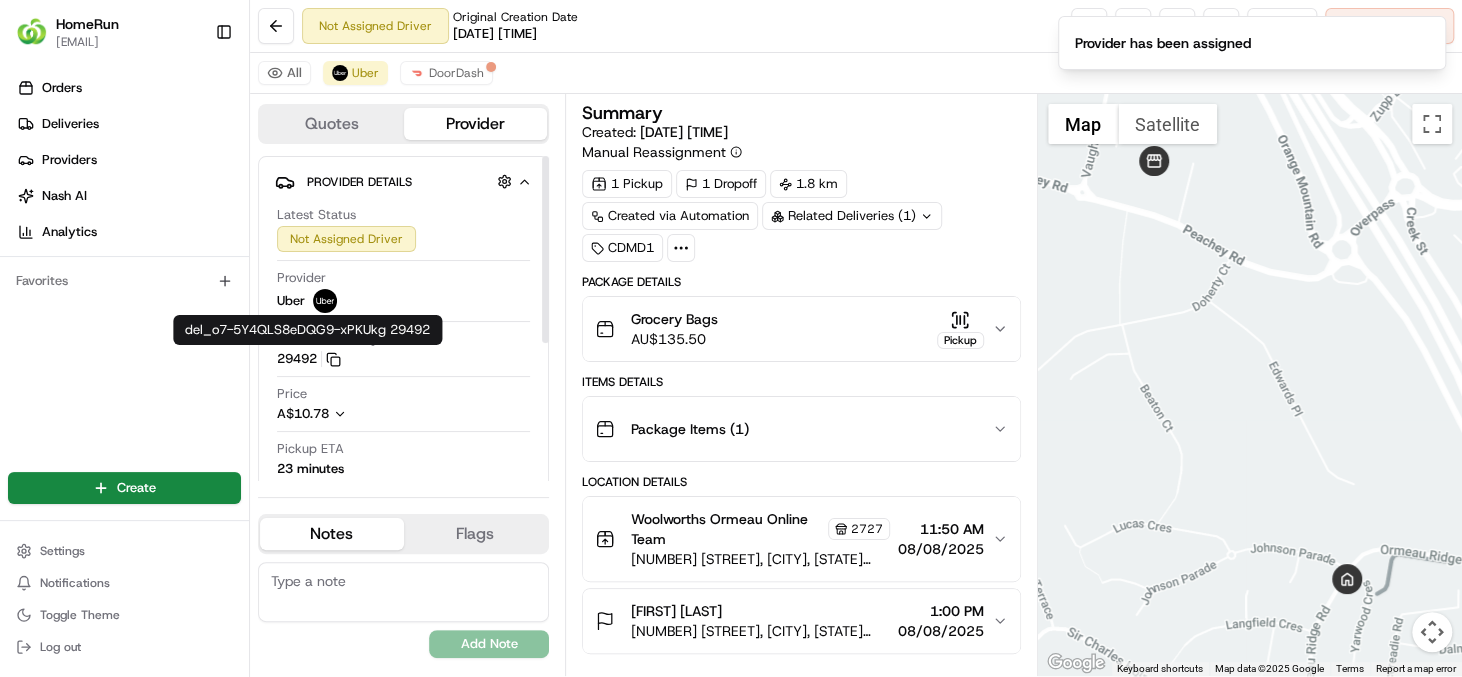 click on "29492 Copy  del_o7-5Y4QLS8eDQG9-xPKUkg 29492" at bounding box center [309, 359] 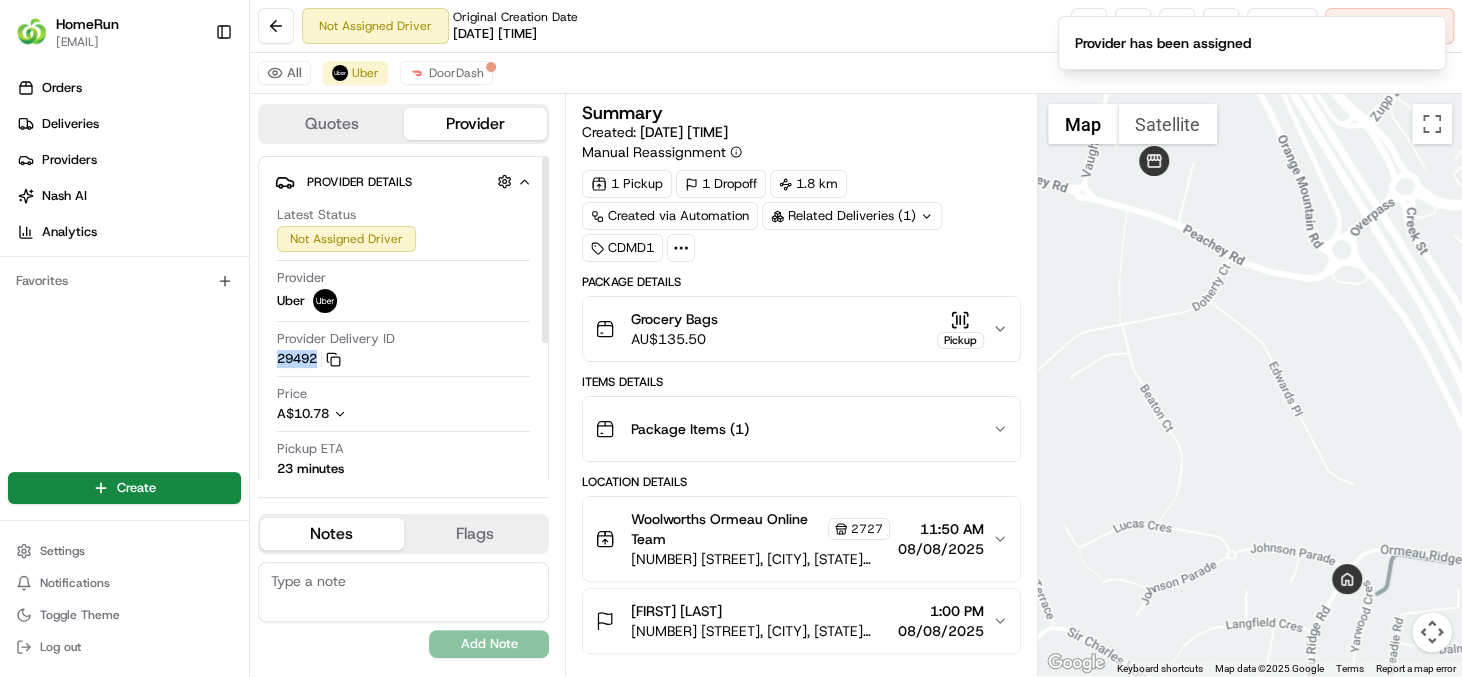 click on "29492 Copy  del_o7-5Y4QLS8eDQG9-xPKUkg 29492" at bounding box center [309, 359] 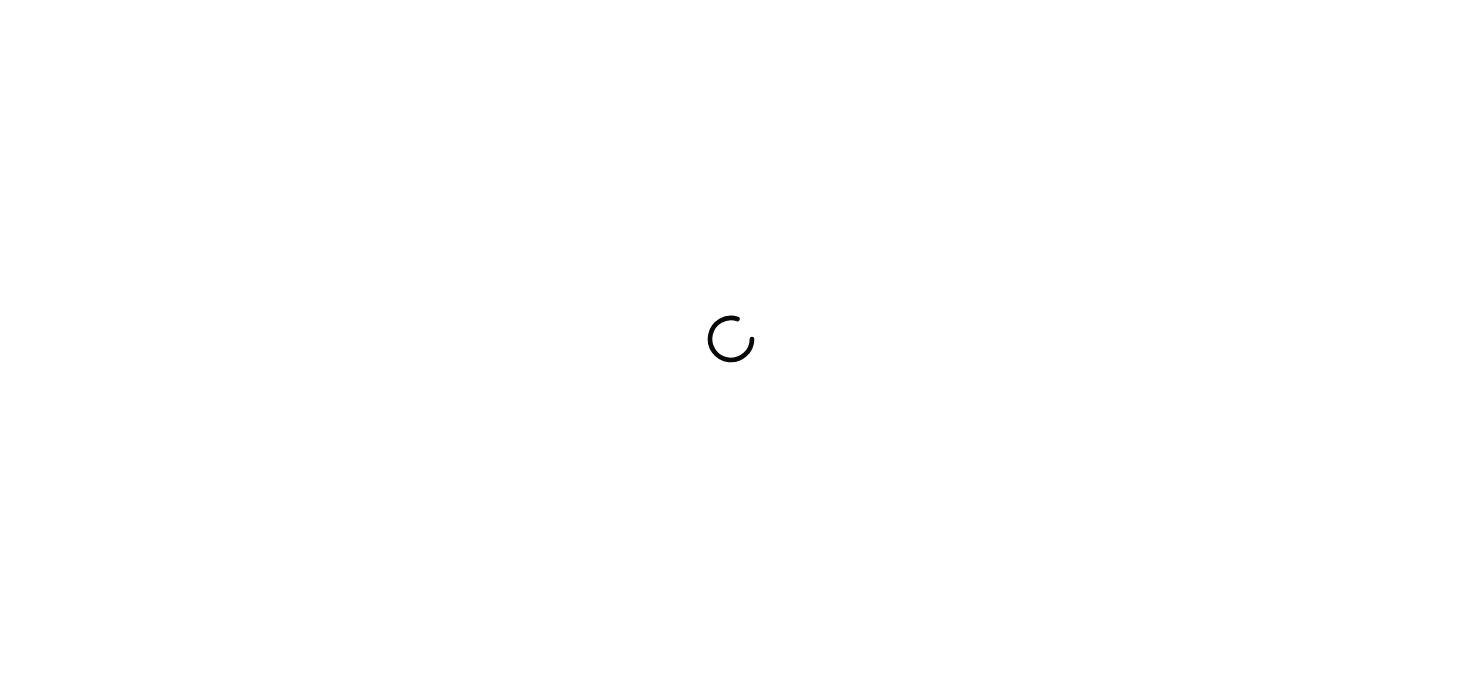 scroll, scrollTop: 0, scrollLeft: 0, axis: both 